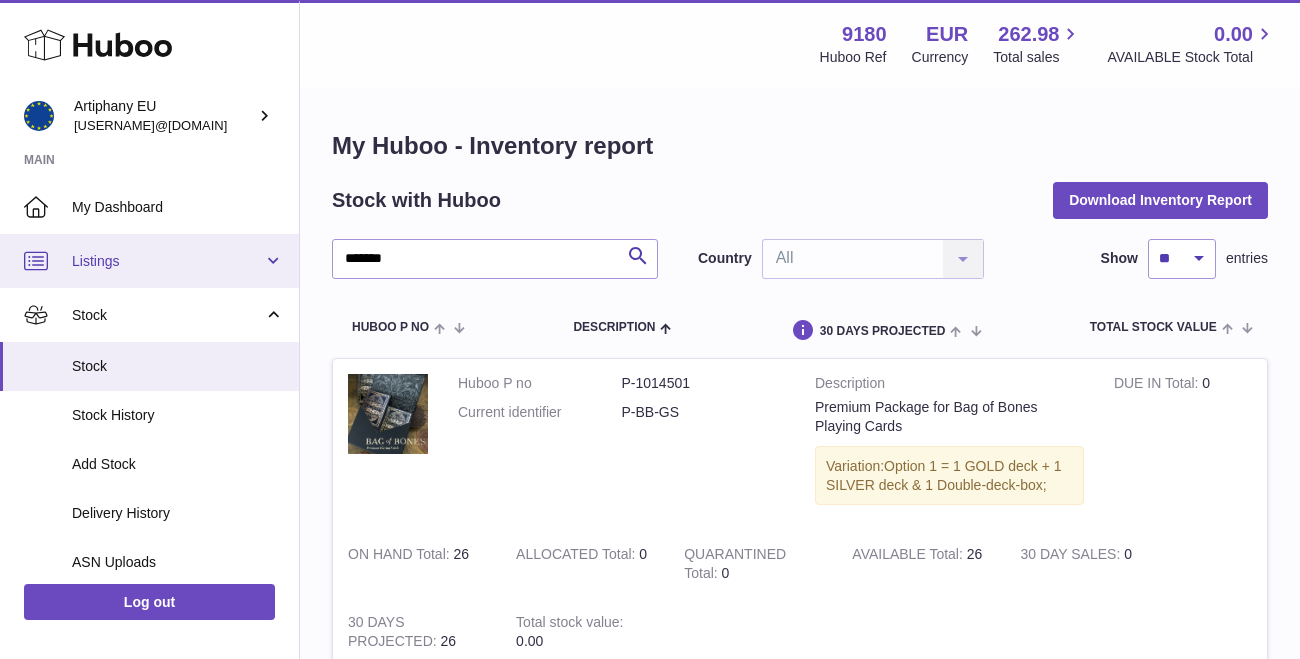 scroll, scrollTop: 0, scrollLeft: 0, axis: both 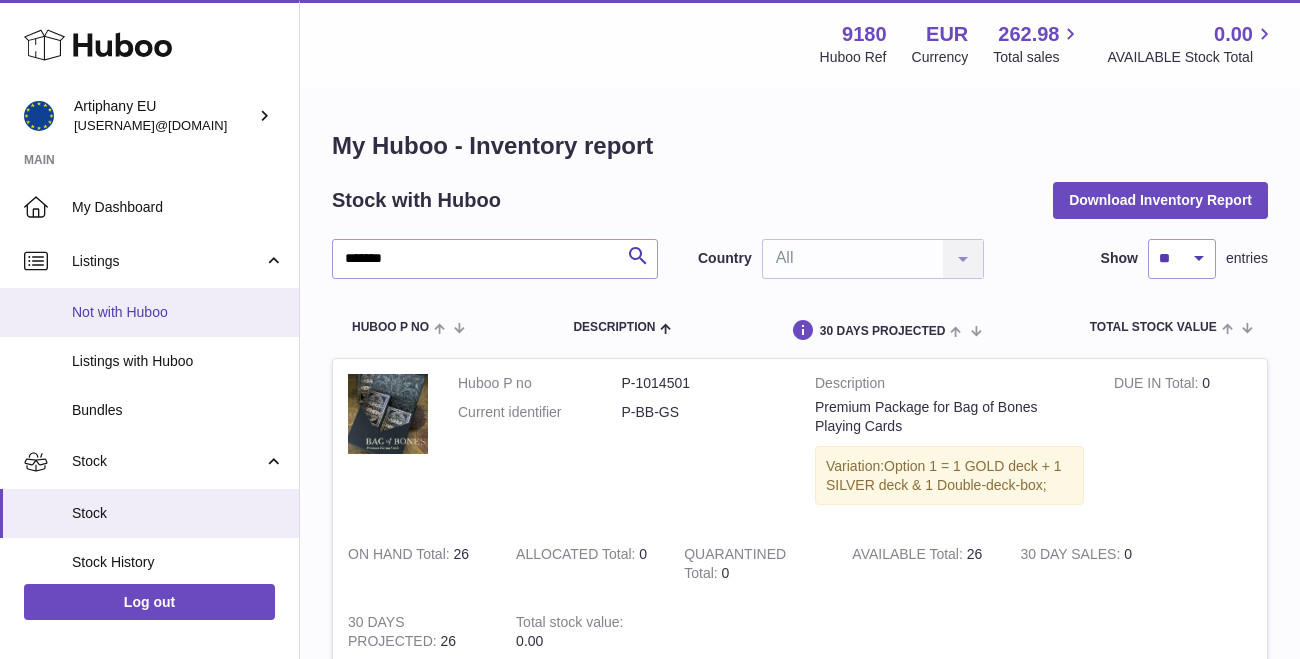 click on "Not with Huboo" at bounding box center [178, 312] 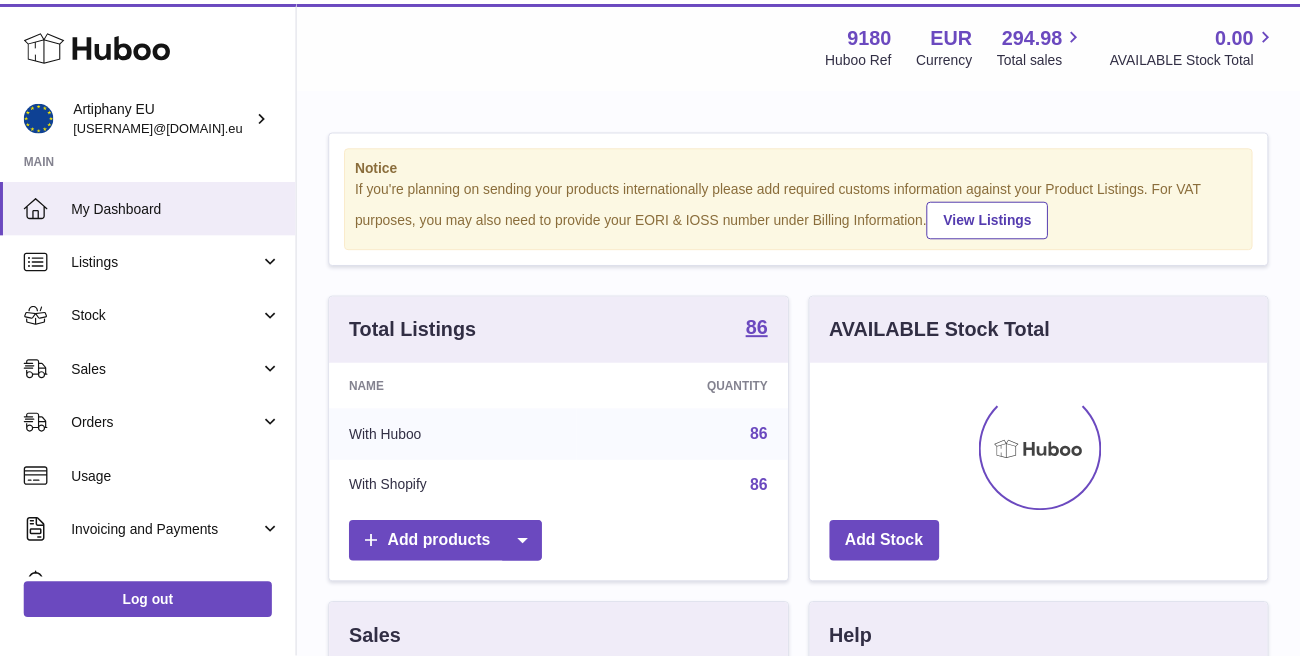 scroll, scrollTop: 0, scrollLeft: 0, axis: both 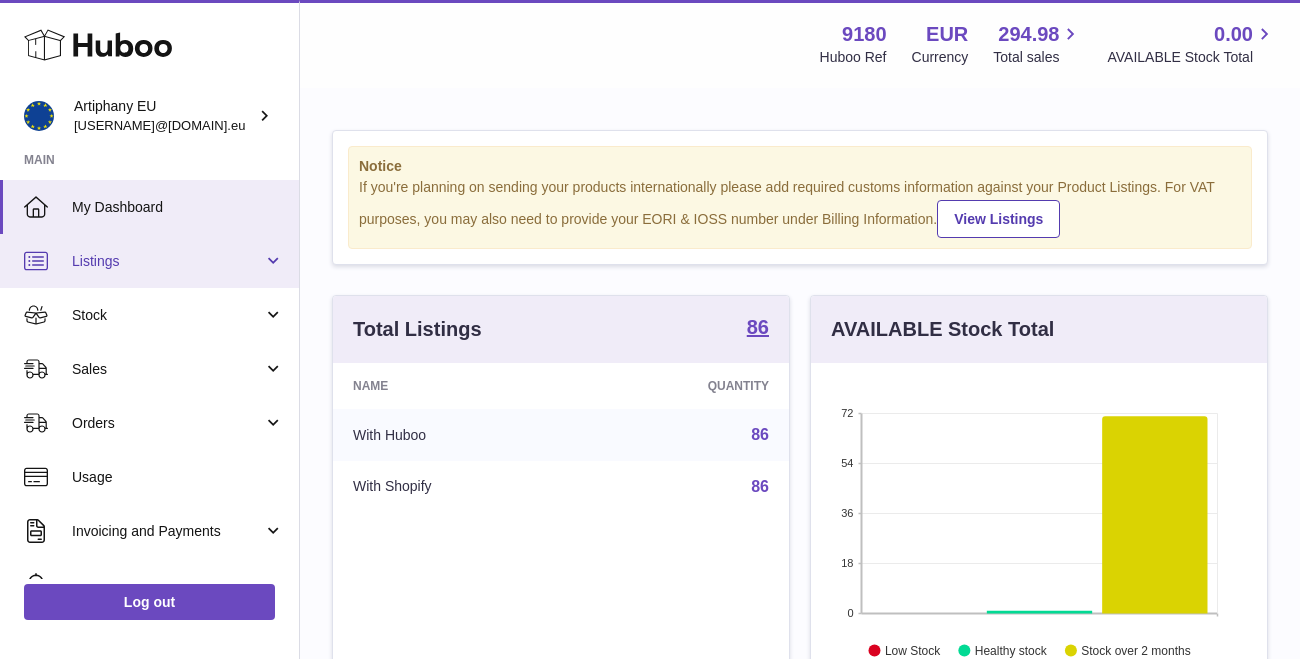 click on "Listings" at bounding box center [167, 261] 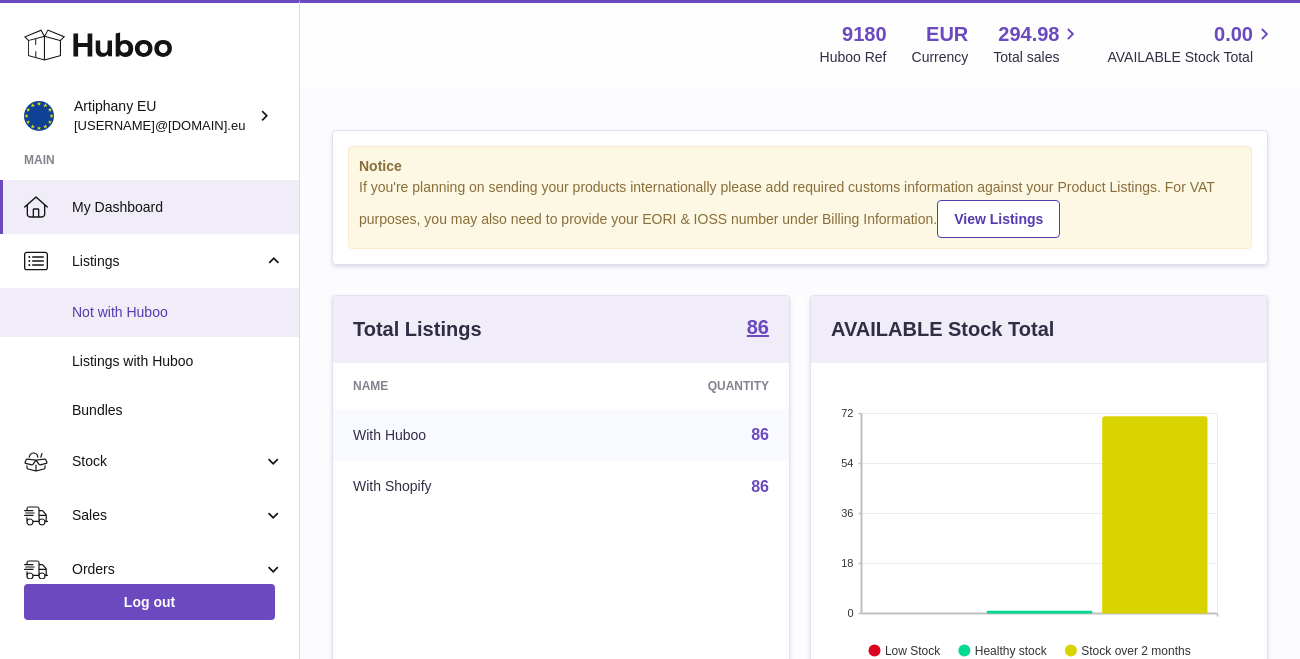 click on "Not with Huboo" at bounding box center [149, 312] 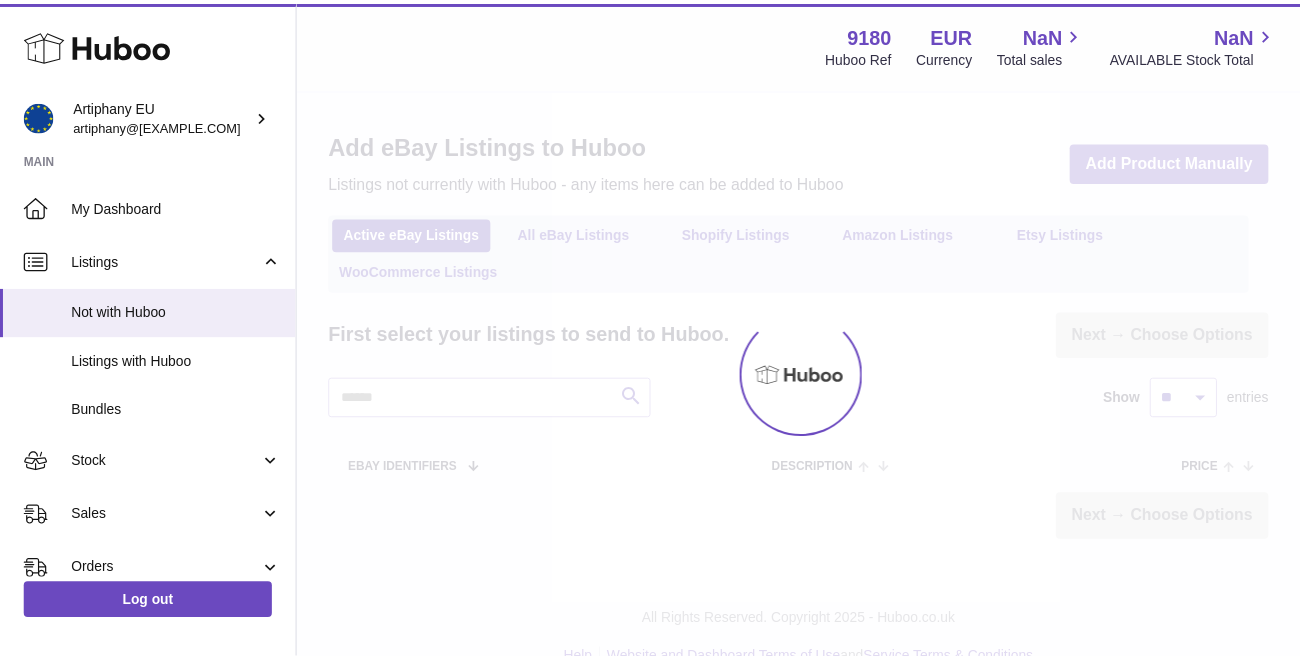 scroll, scrollTop: 0, scrollLeft: 0, axis: both 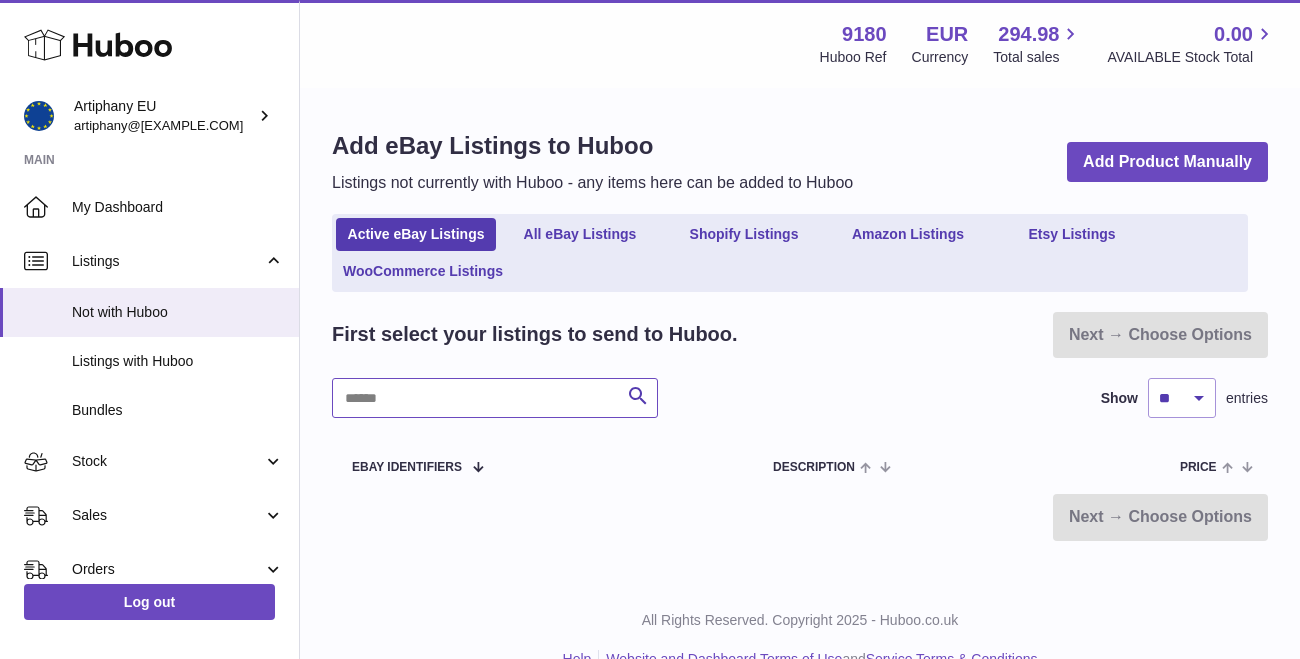 click at bounding box center [495, 398] 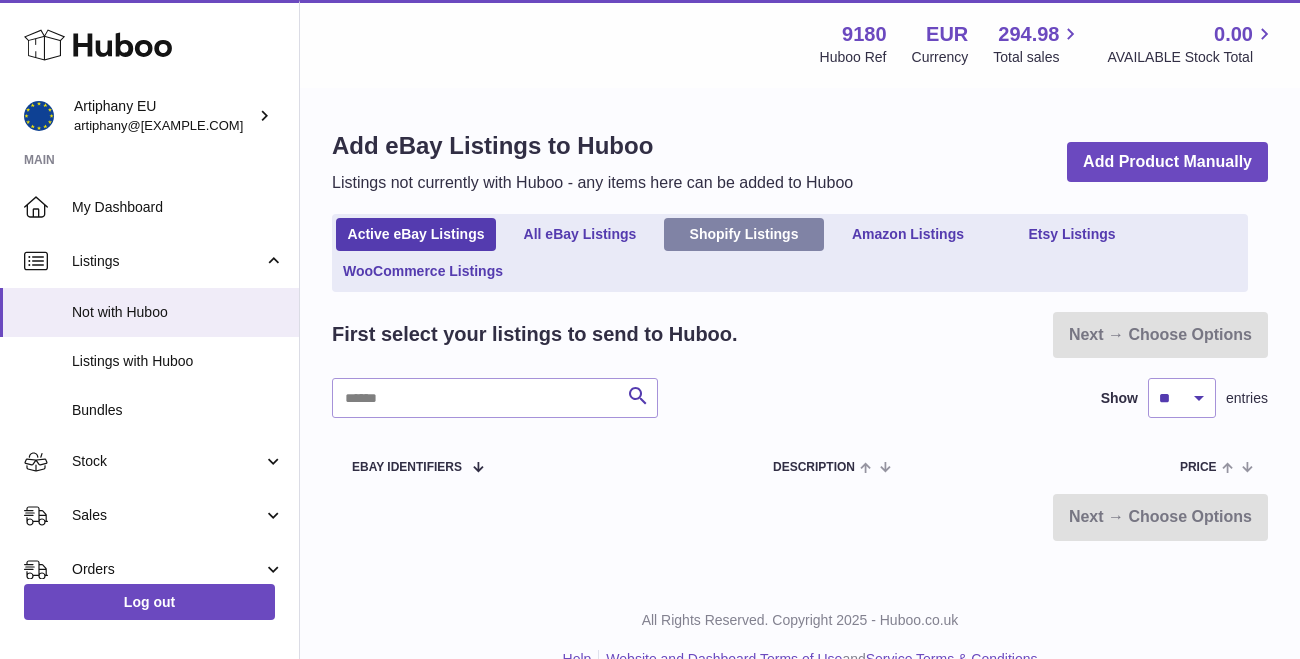 click on "Shopify Listings" at bounding box center [744, 234] 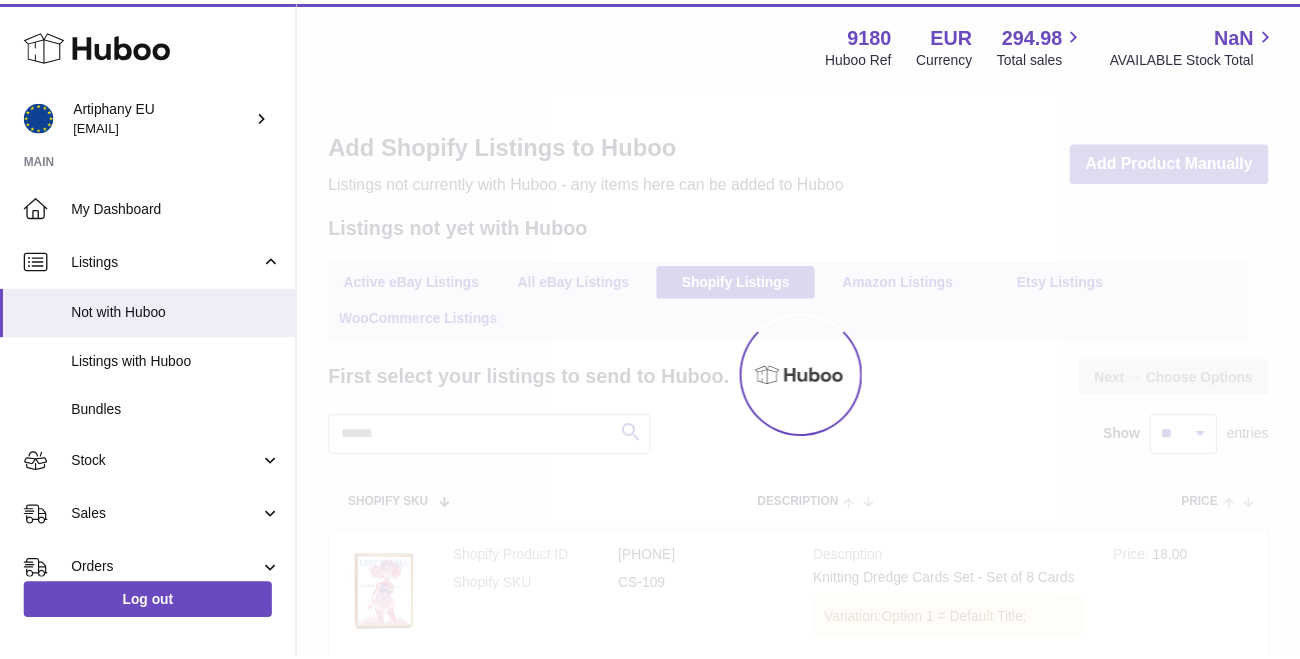 scroll, scrollTop: 0, scrollLeft: 0, axis: both 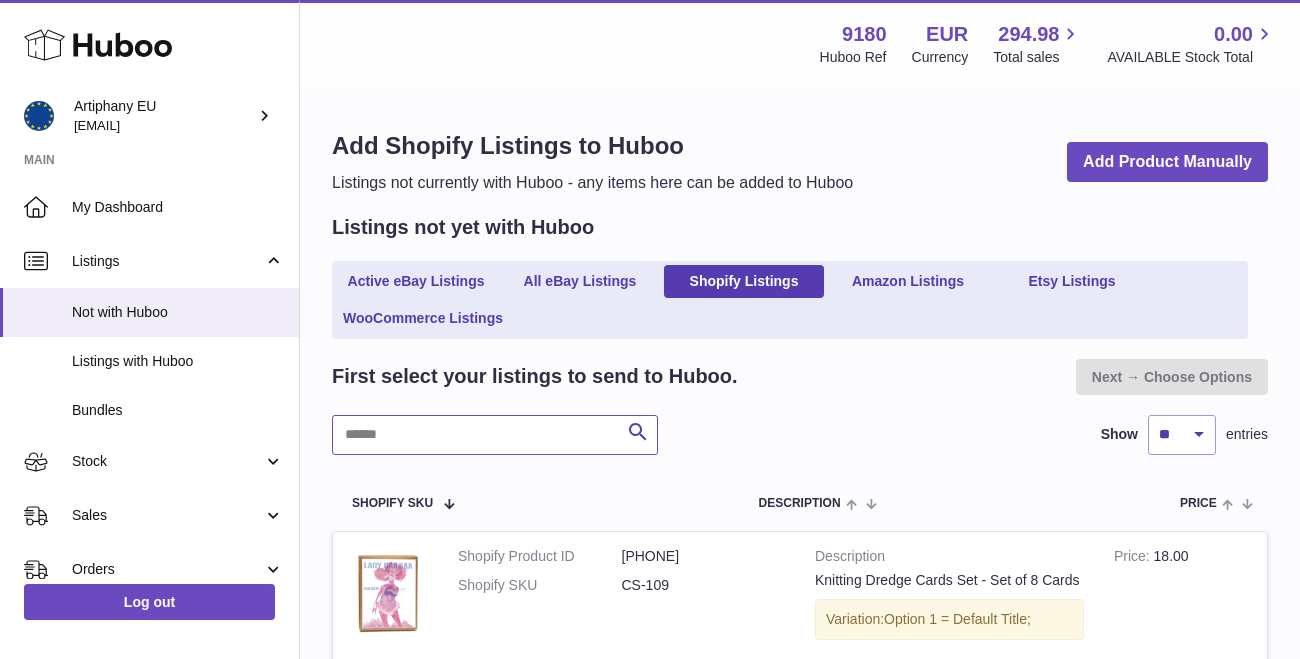 click at bounding box center (495, 435) 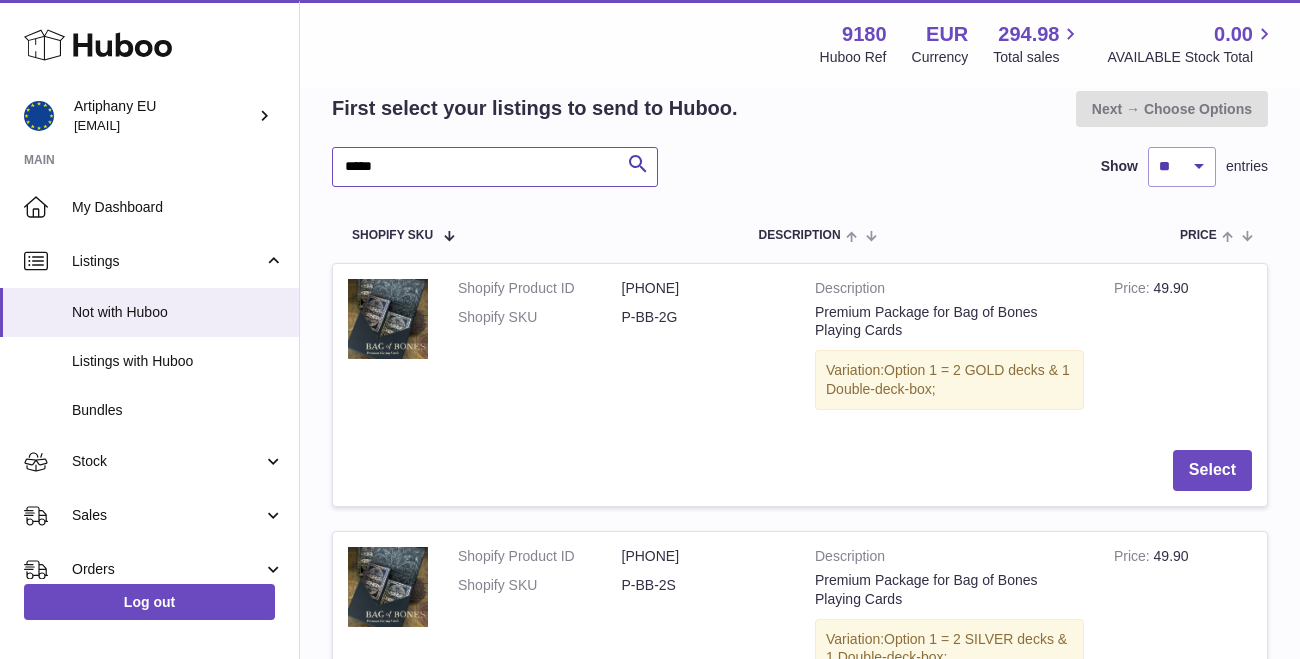 scroll, scrollTop: 270, scrollLeft: 0, axis: vertical 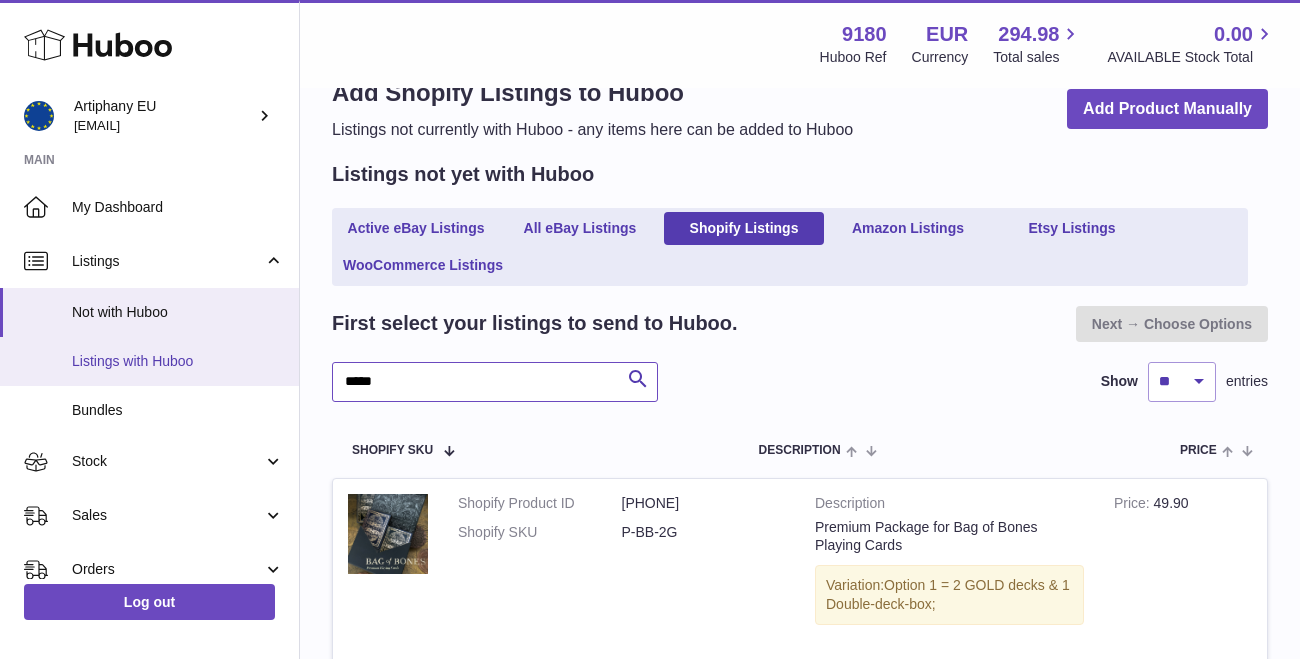 type on "*****" 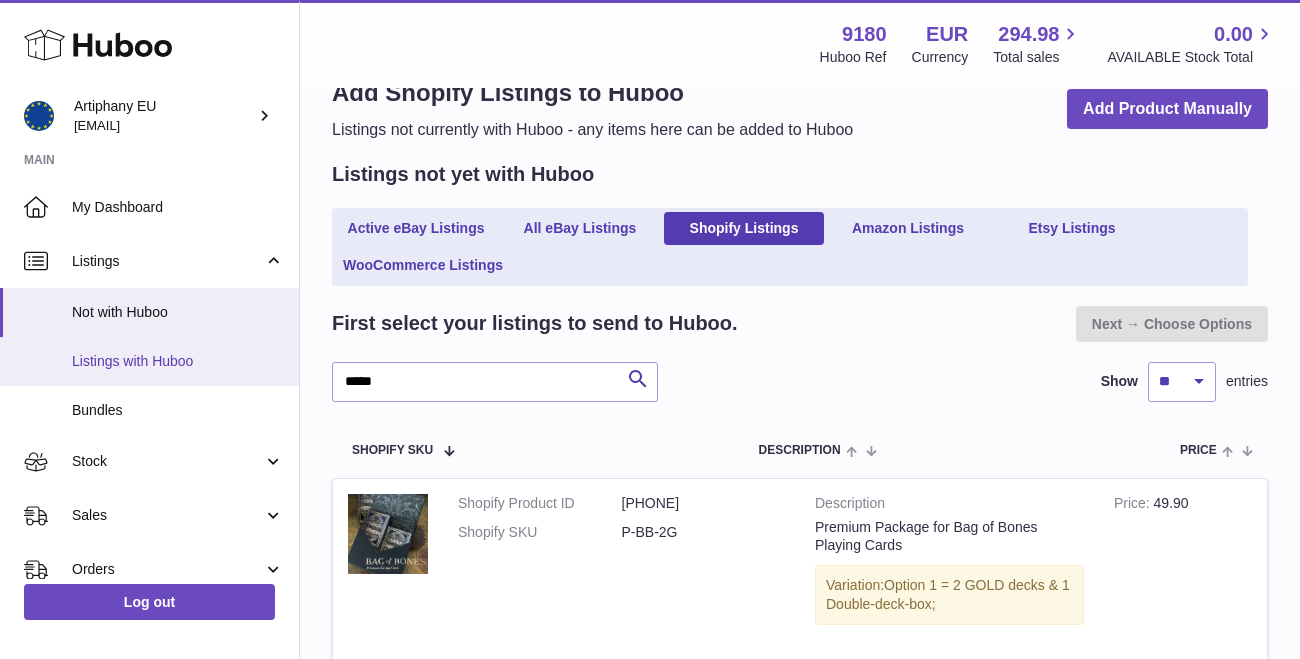 click on "Listings with Huboo" at bounding box center (178, 361) 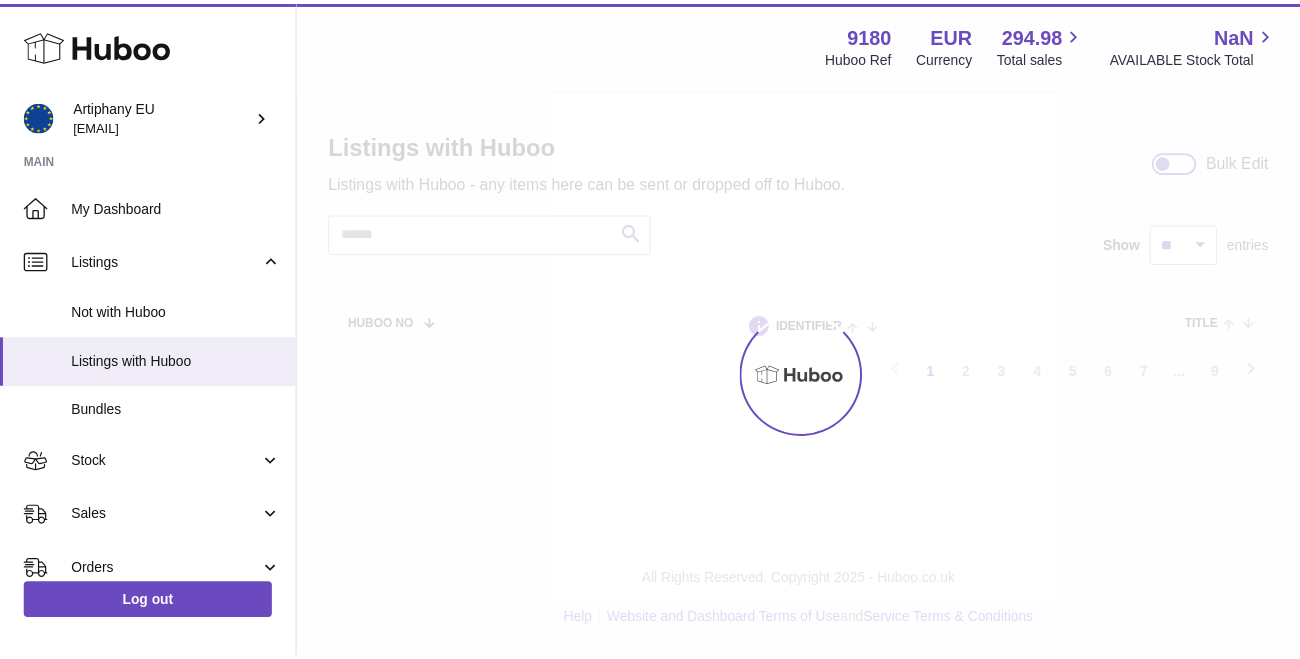 scroll, scrollTop: 0, scrollLeft: 0, axis: both 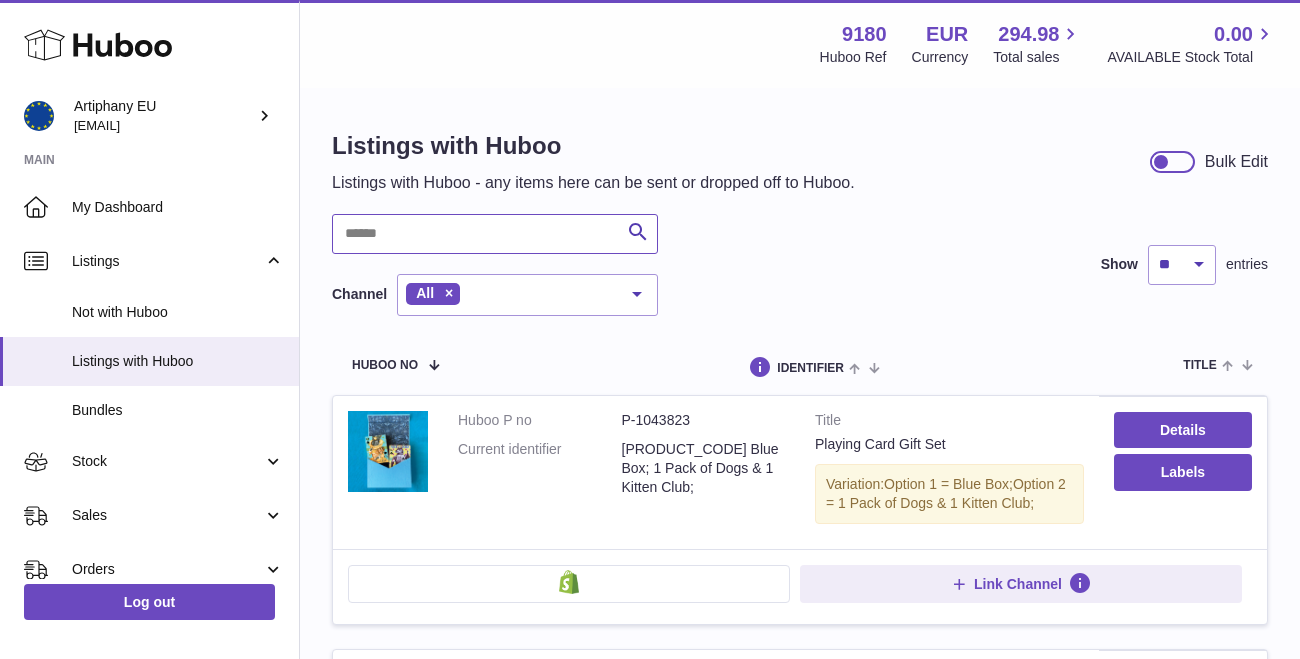 click at bounding box center (495, 234) 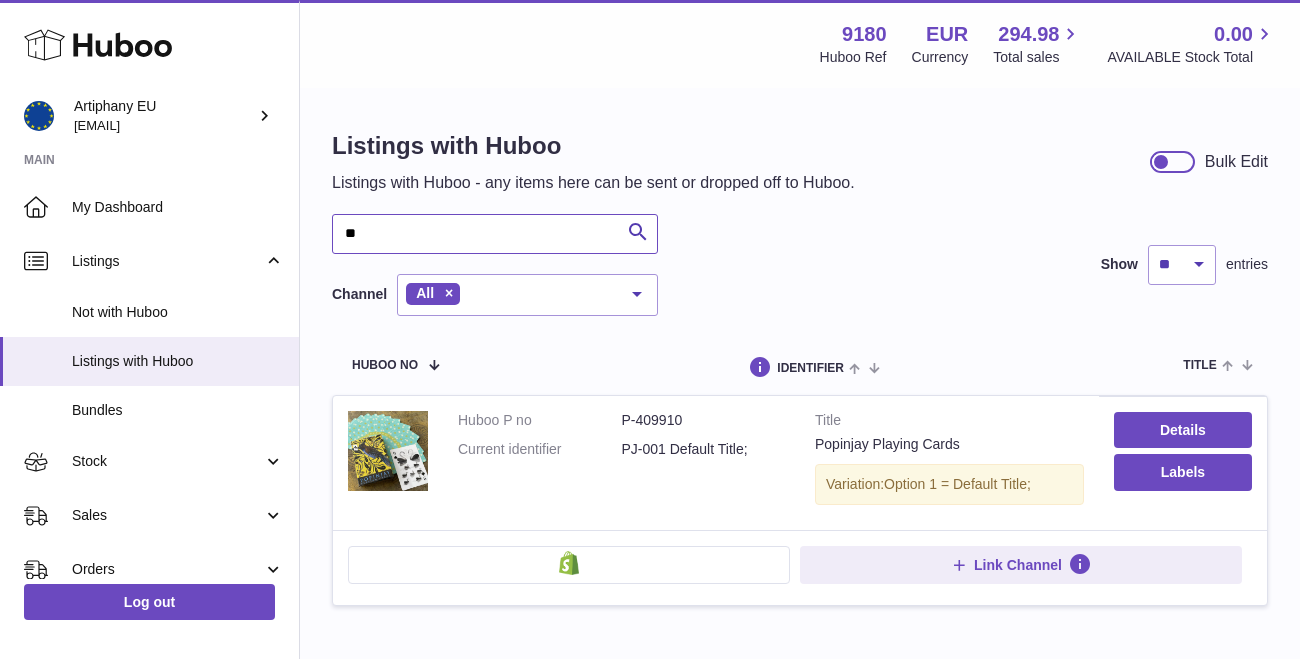 type on "*" 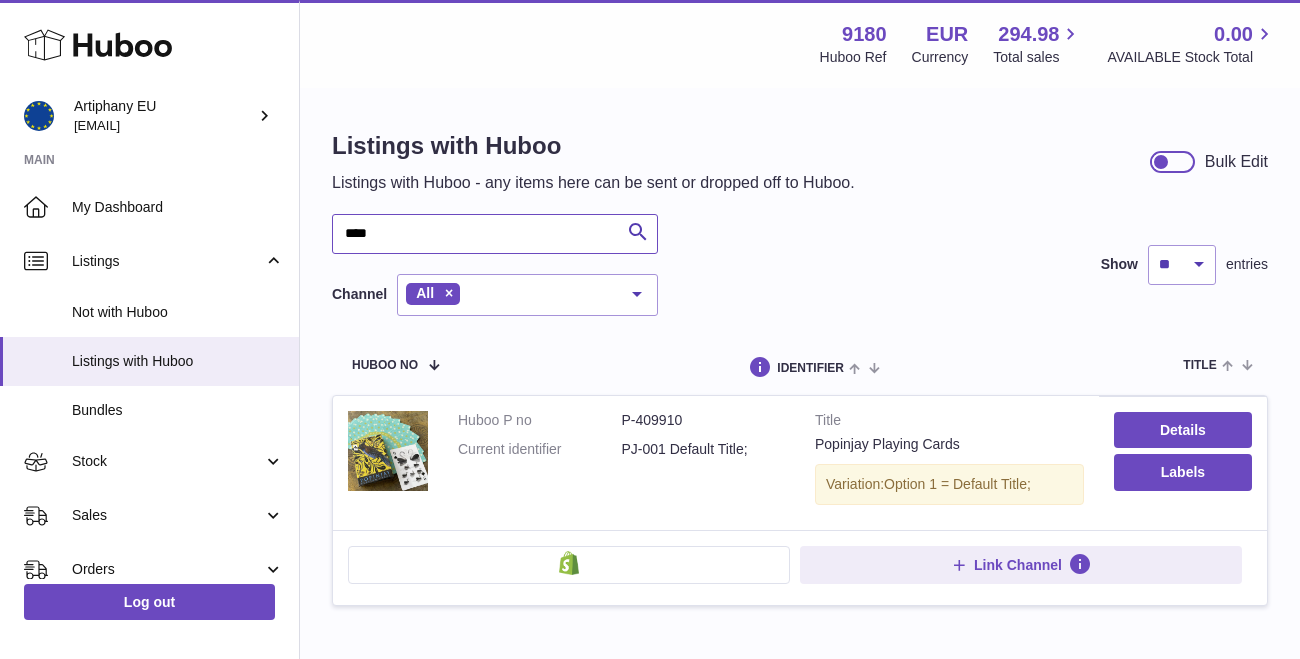 type on "*****" 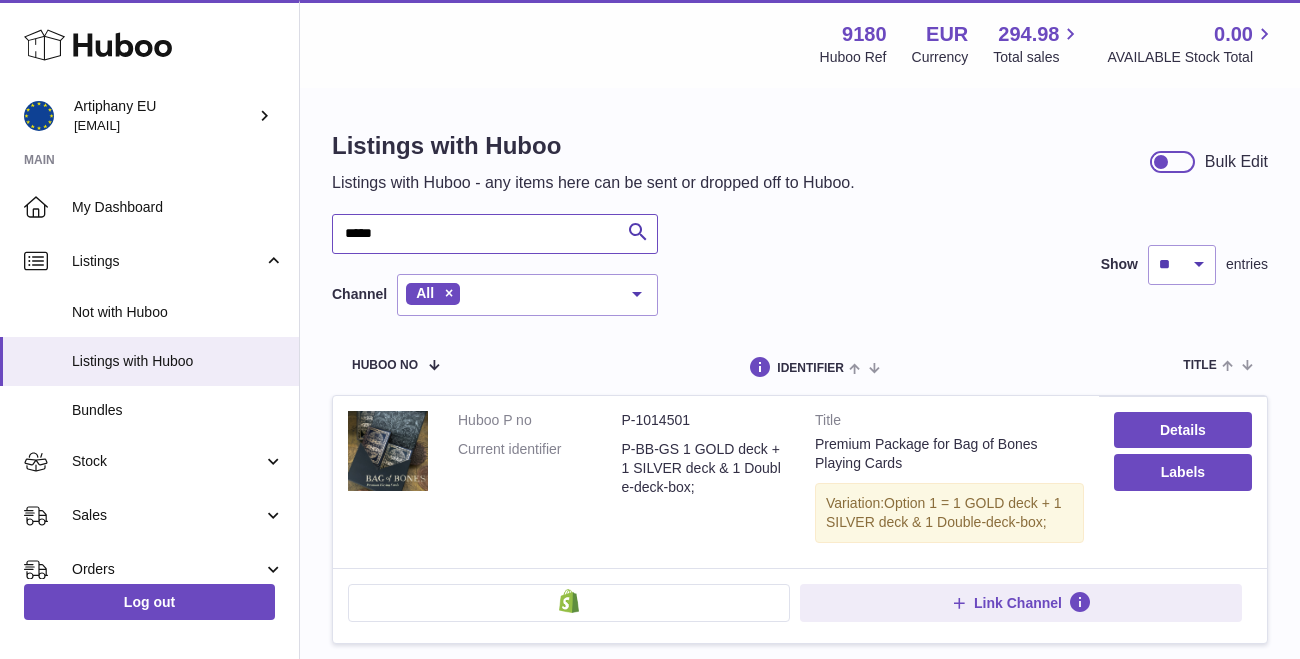 drag, startPoint x: 384, startPoint y: 231, endPoint x: 311, endPoint y: 226, distance: 73.171036 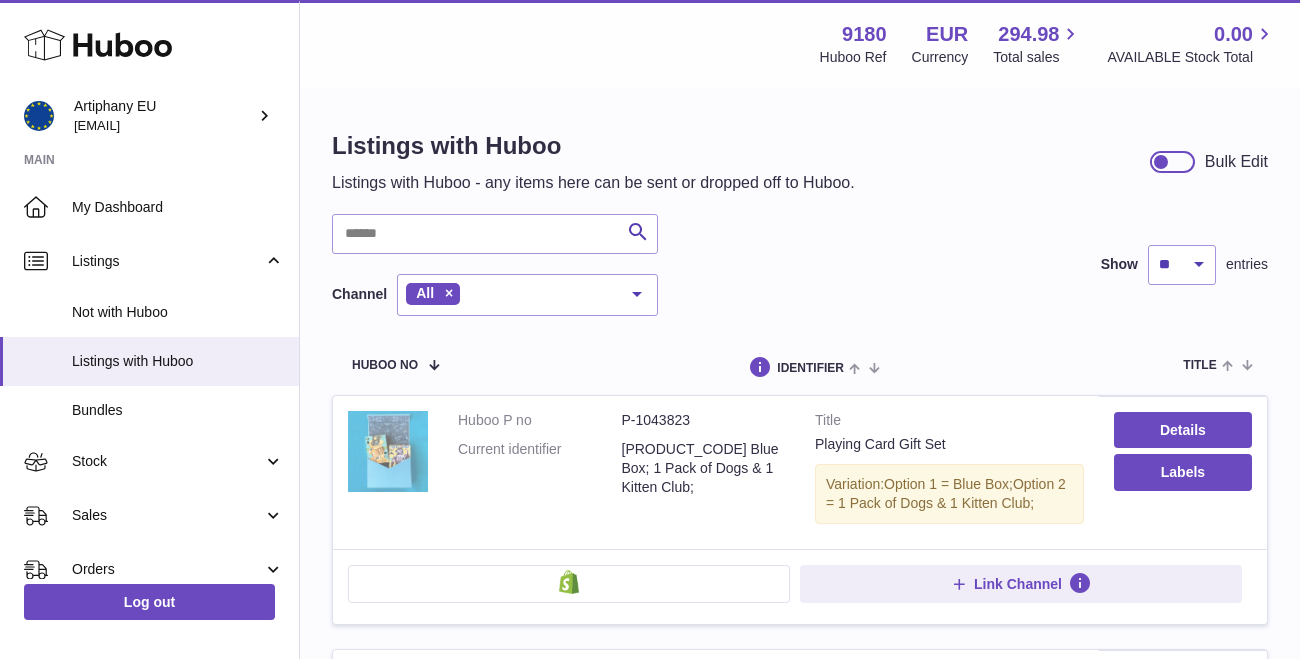 click at bounding box center [388, 451] 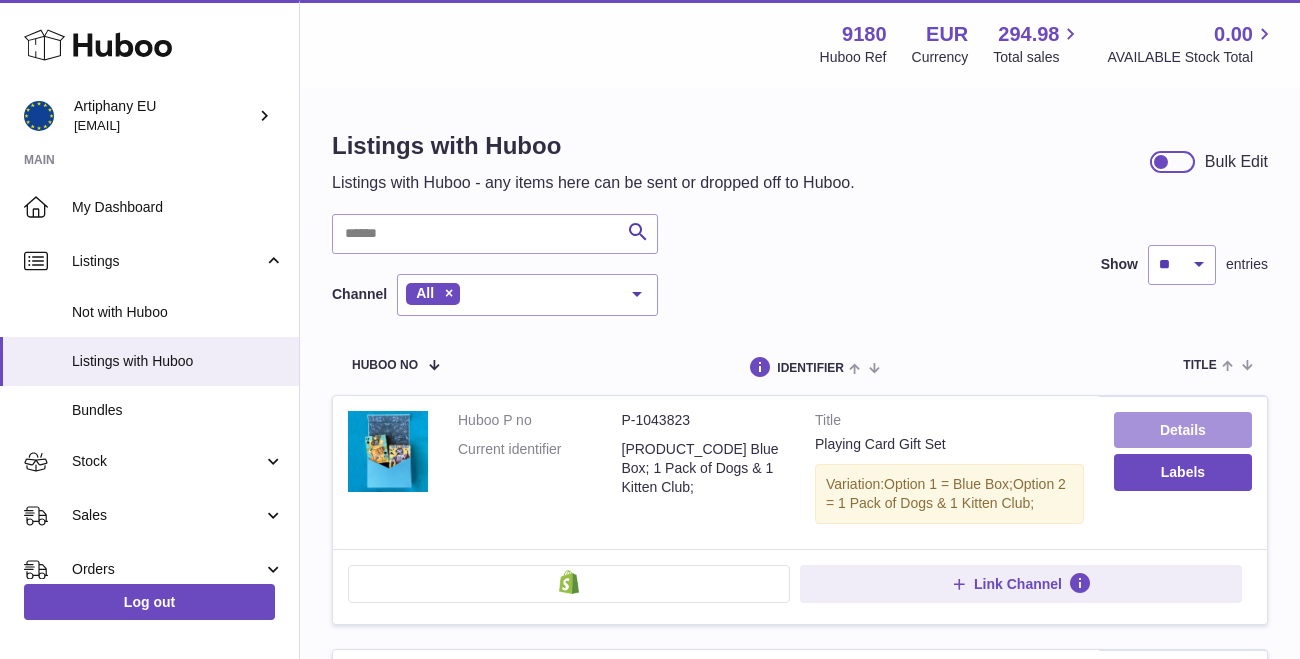 click on "Details" at bounding box center [1183, 430] 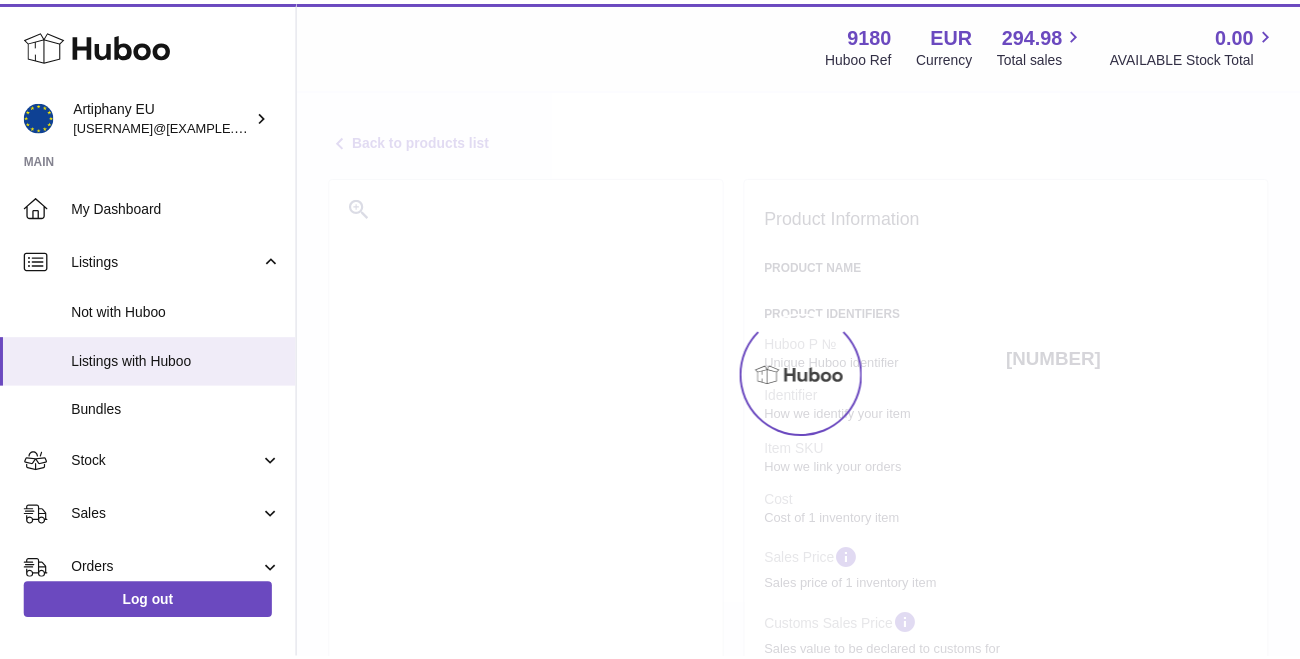 scroll, scrollTop: 0, scrollLeft: 0, axis: both 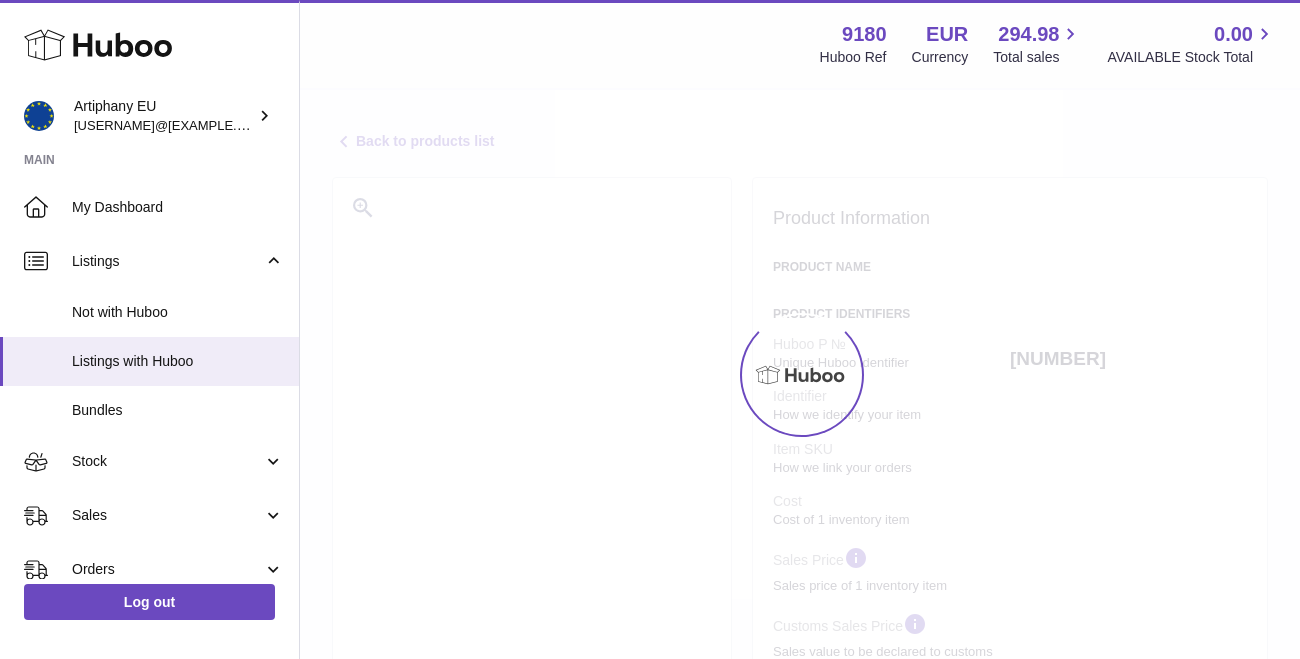 select 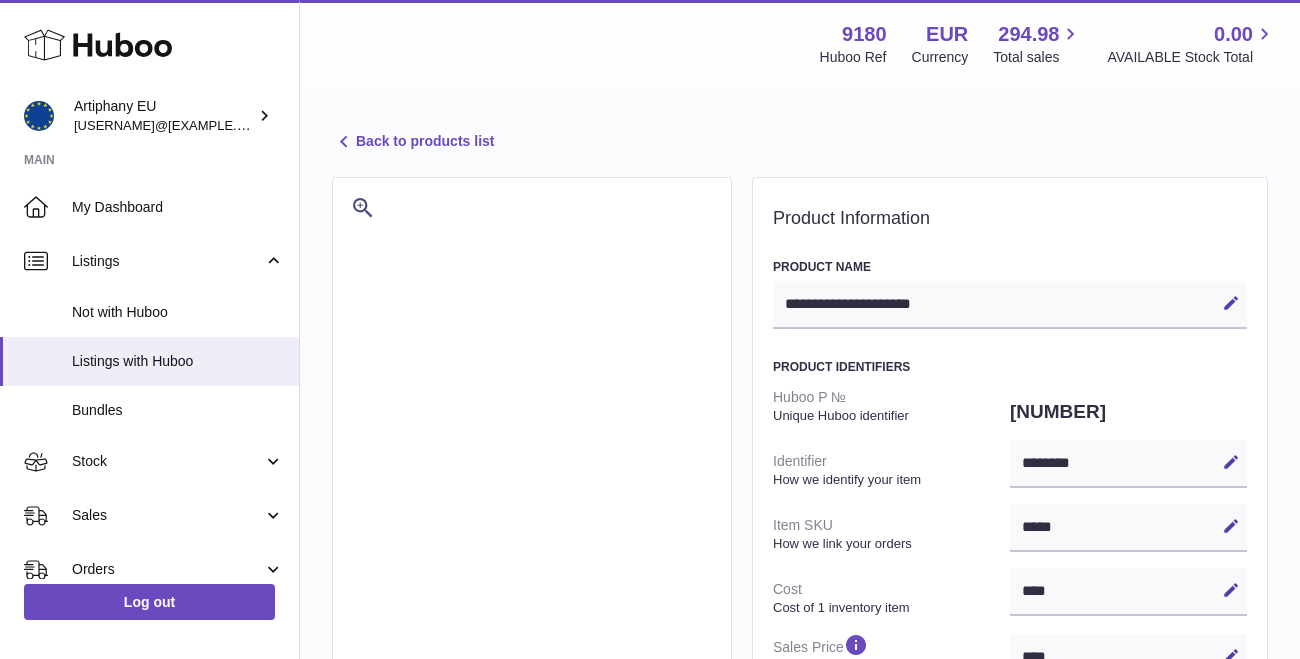 scroll, scrollTop: 0, scrollLeft: 0, axis: both 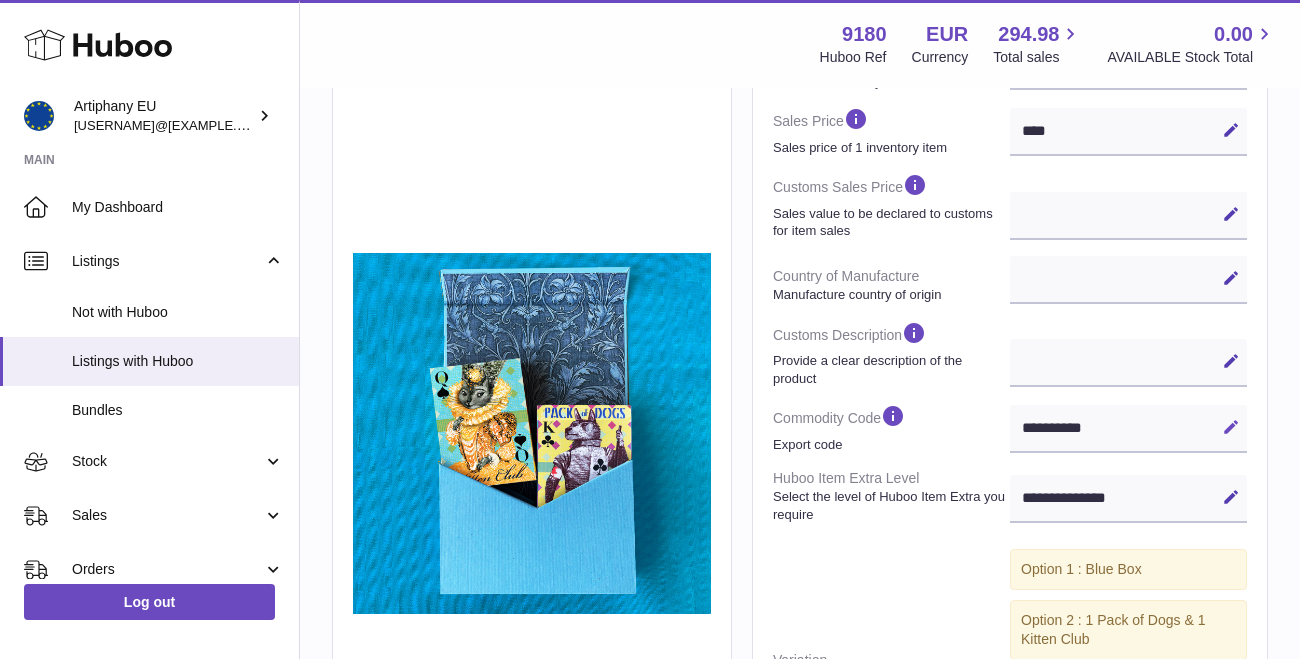 click at bounding box center (1231, 427) 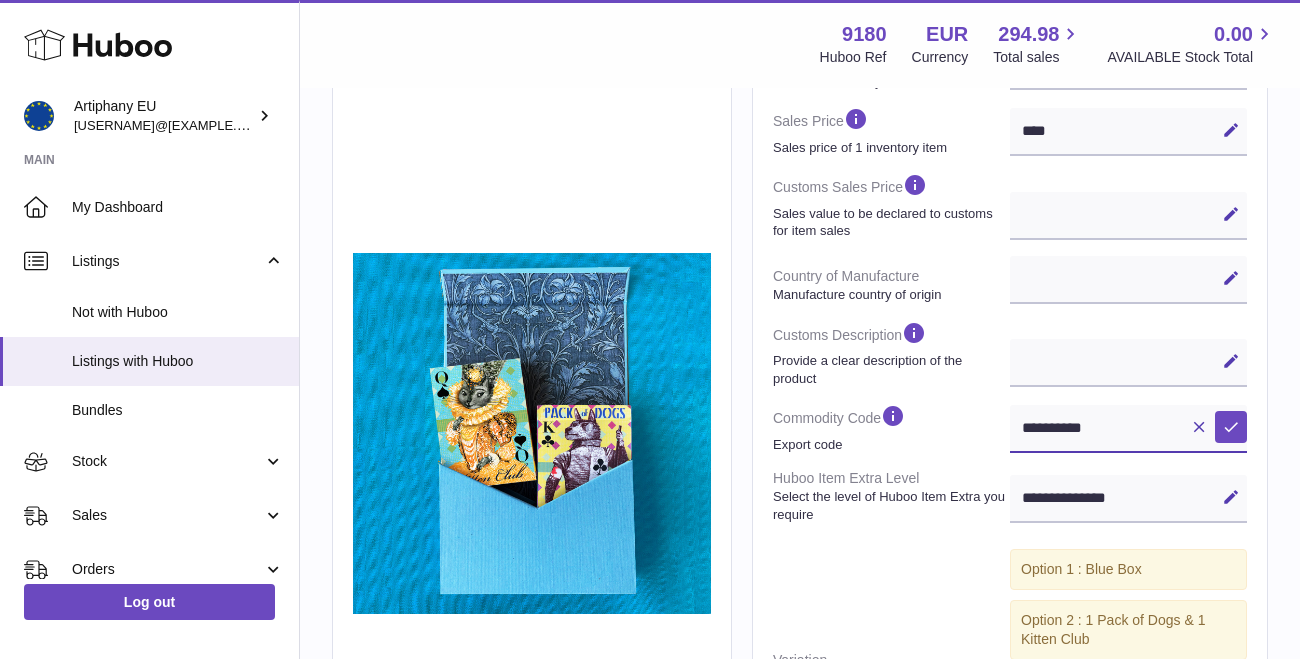 drag, startPoint x: 1124, startPoint y: 420, endPoint x: 1001, endPoint y: 418, distance: 123.01626 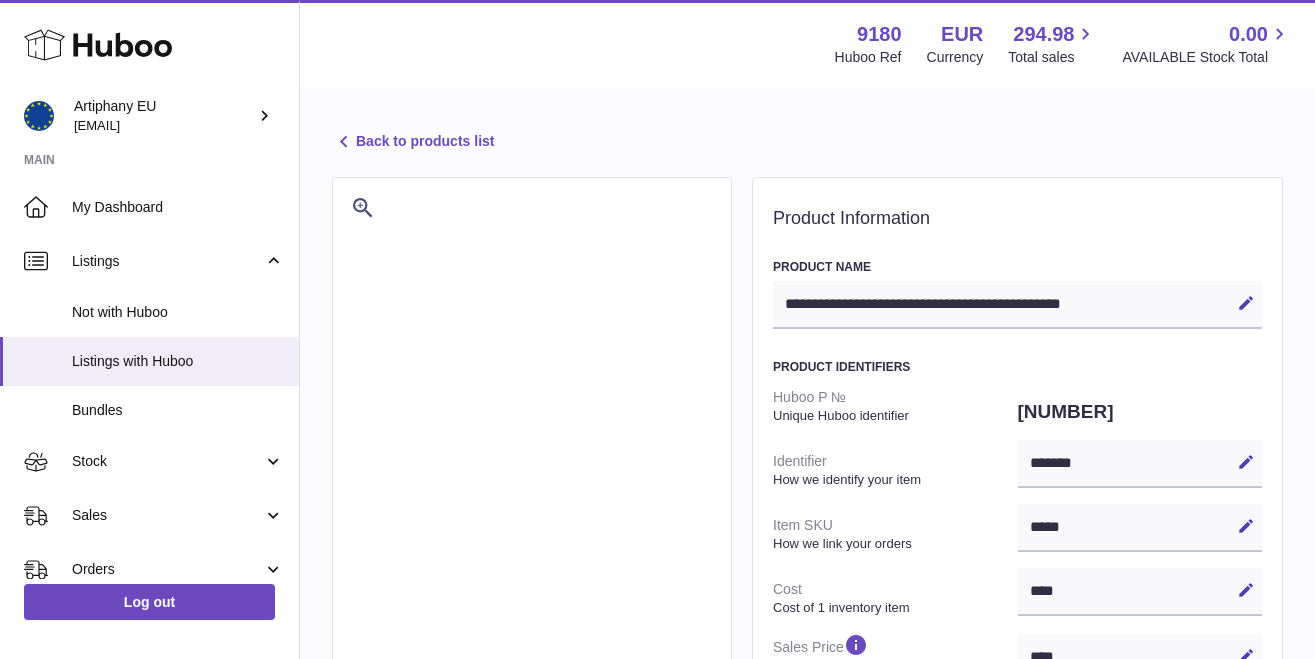 select 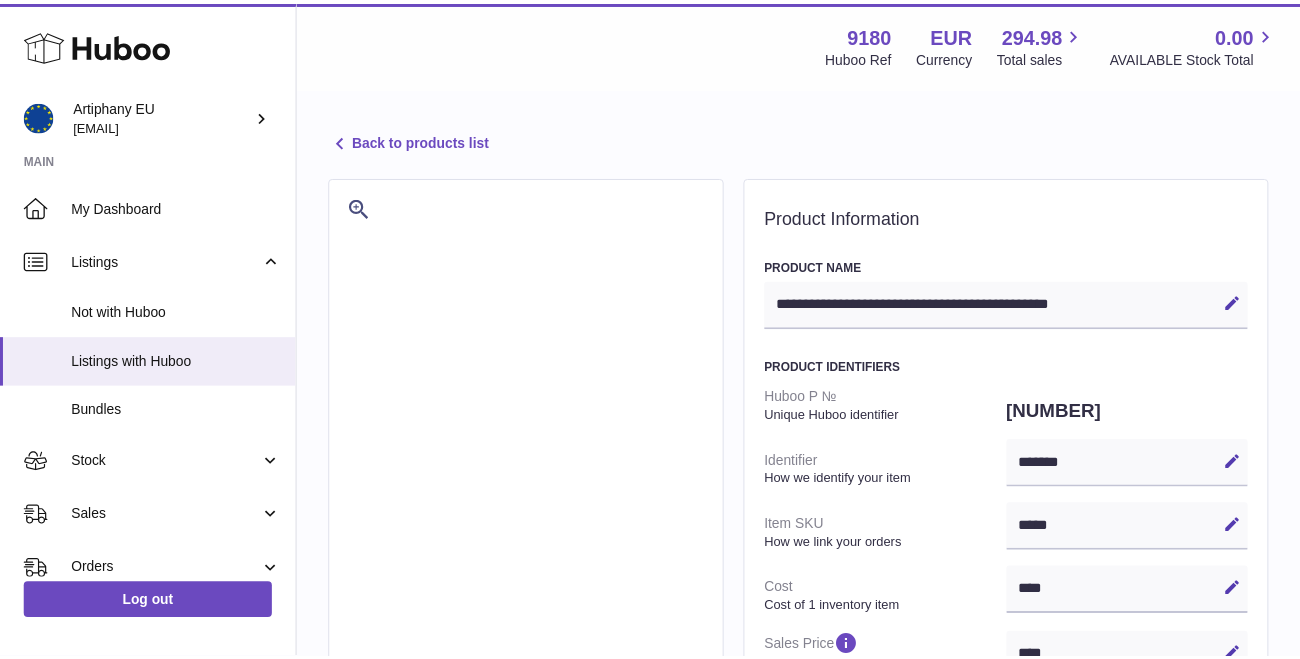 scroll, scrollTop: 0, scrollLeft: 0, axis: both 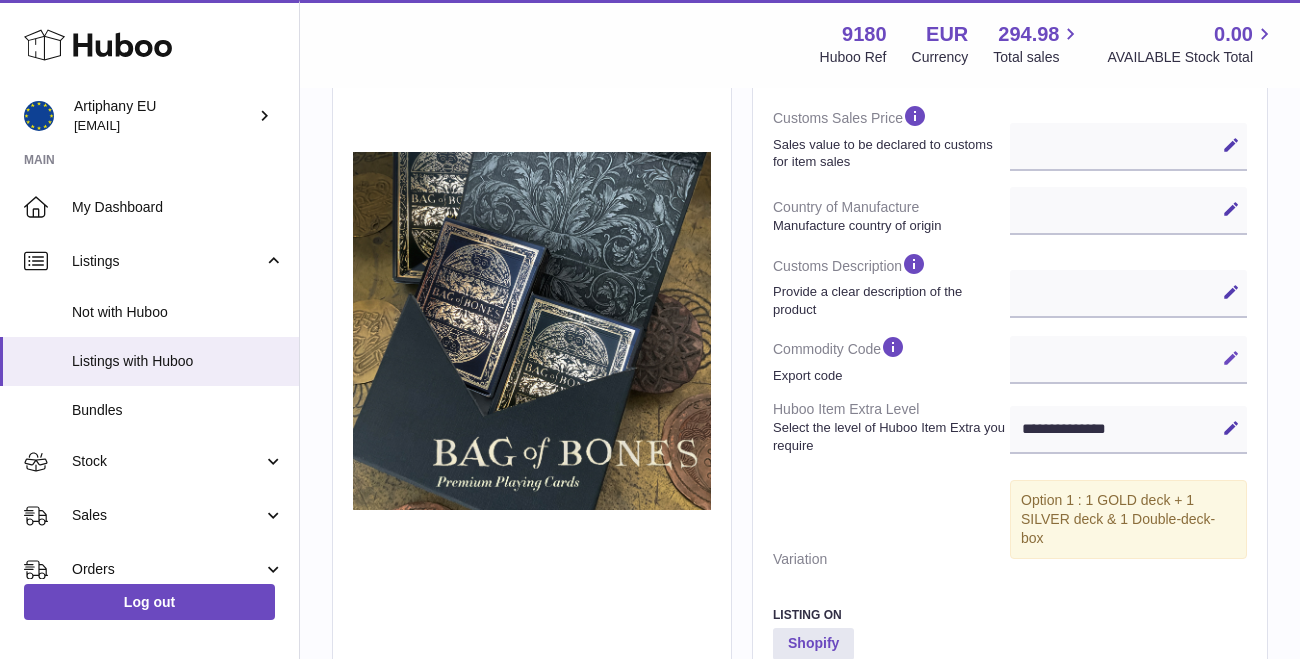 click at bounding box center (1231, 358) 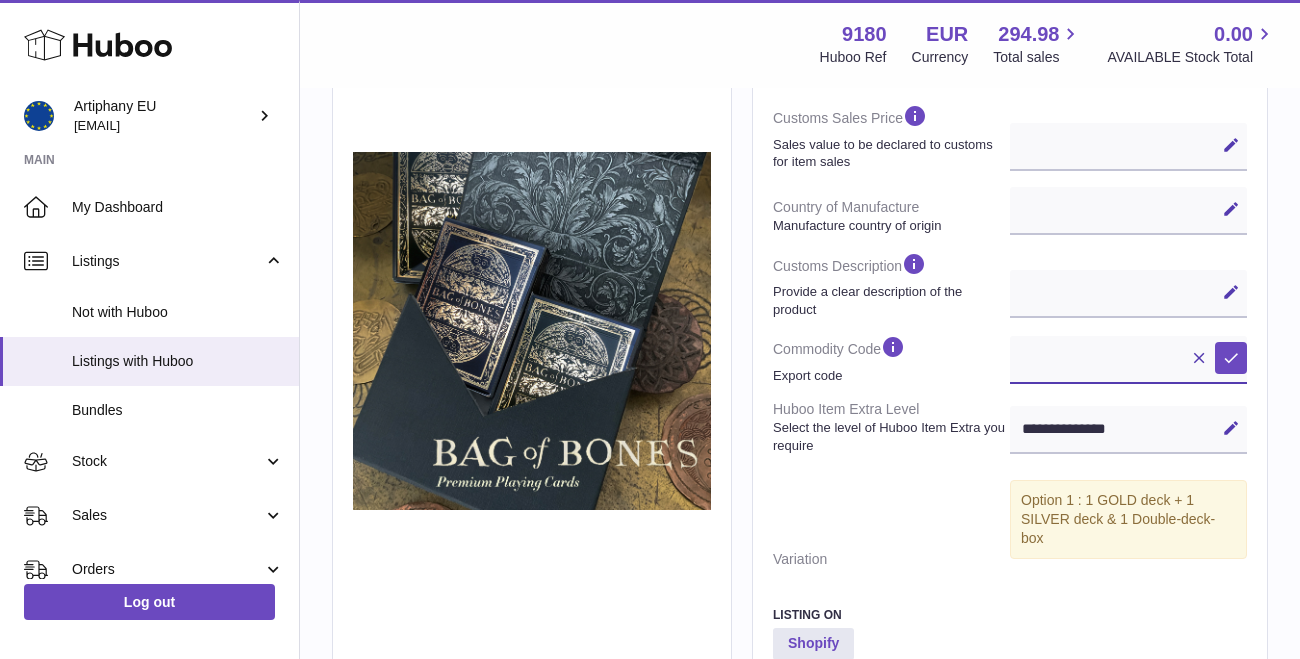 paste on "**********" 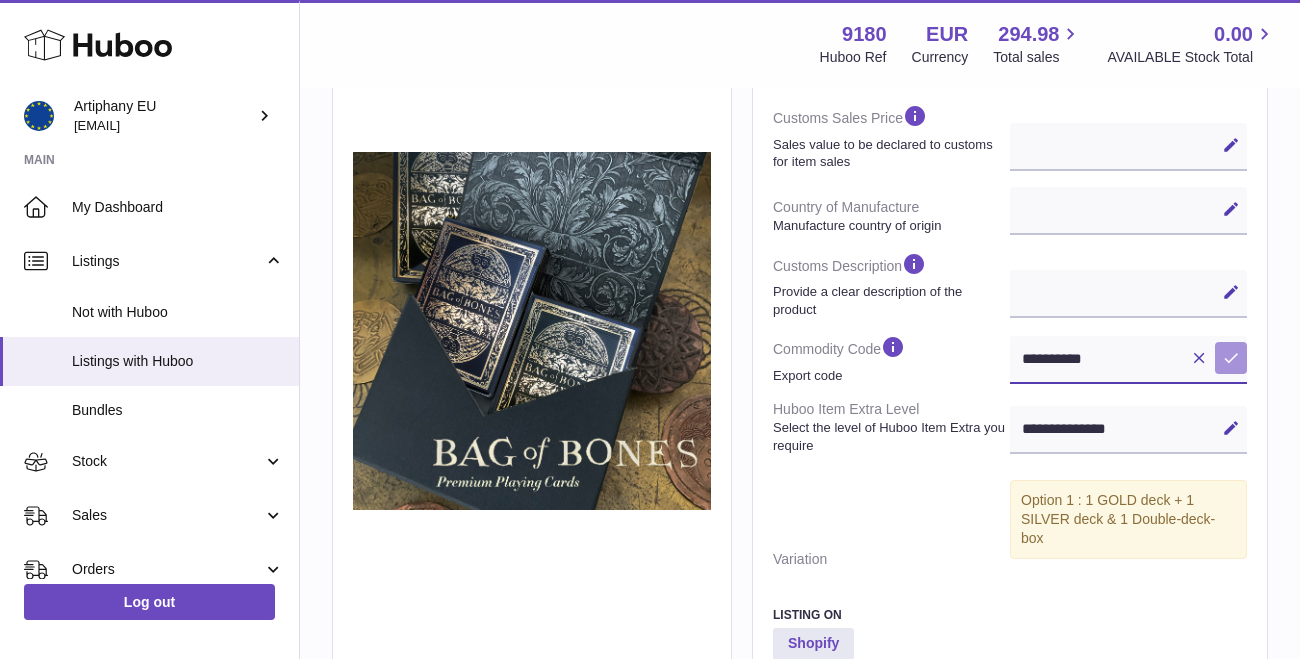 type on "**********" 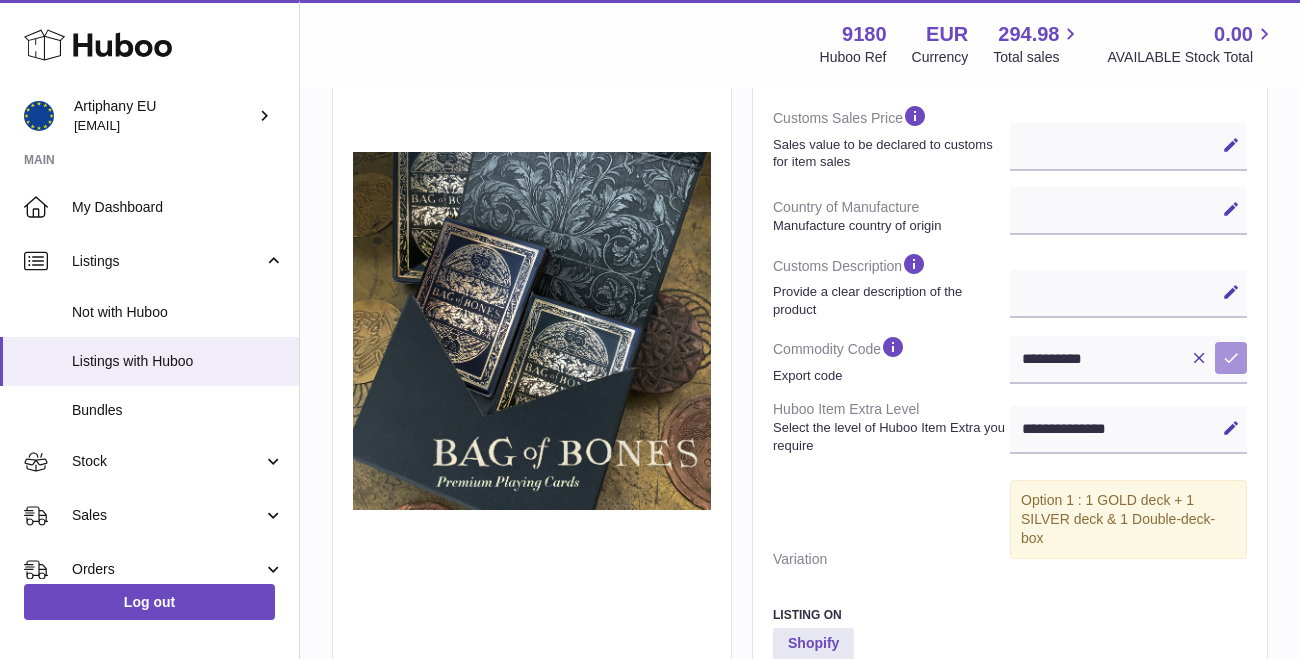 click on "Save" at bounding box center (1231, 358) 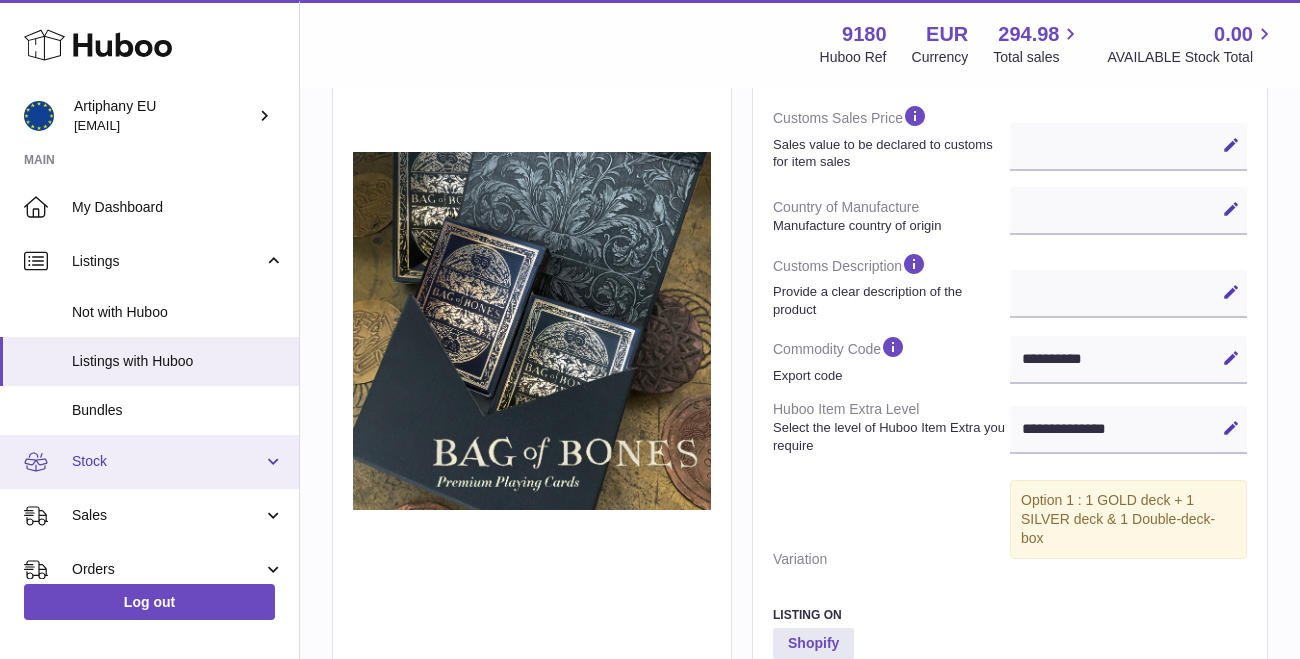 click on "Stock" at bounding box center [149, 462] 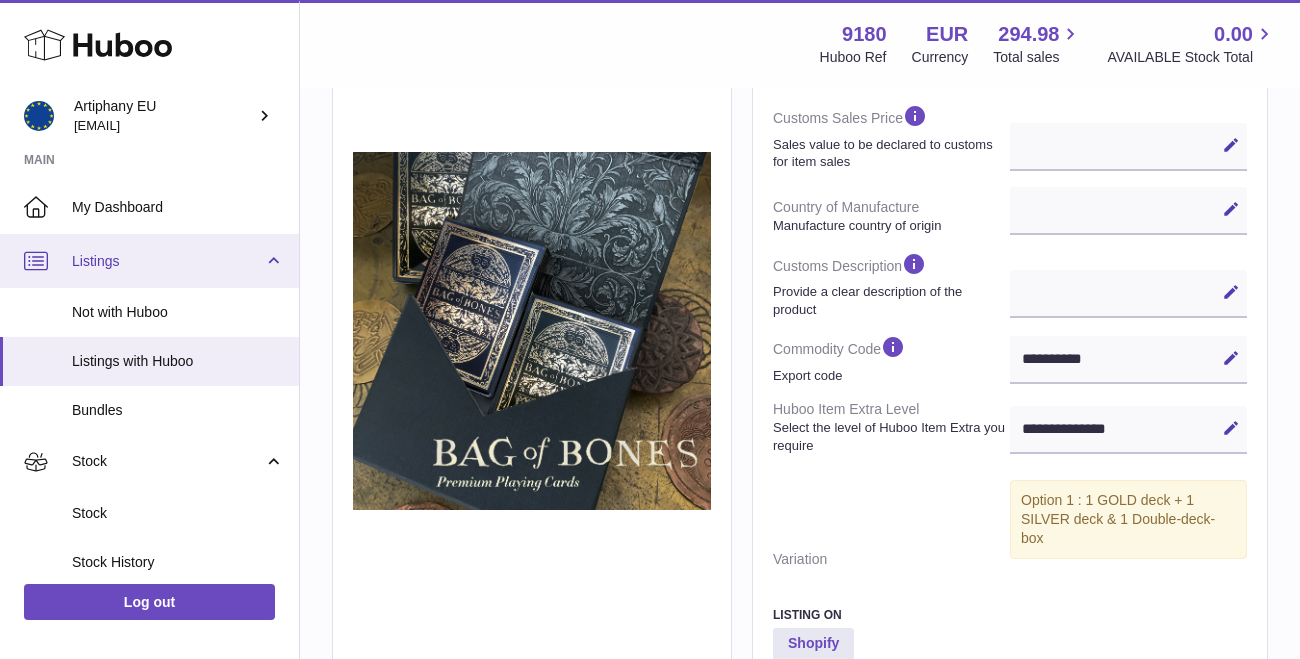 click on "Listings" at bounding box center (167, 261) 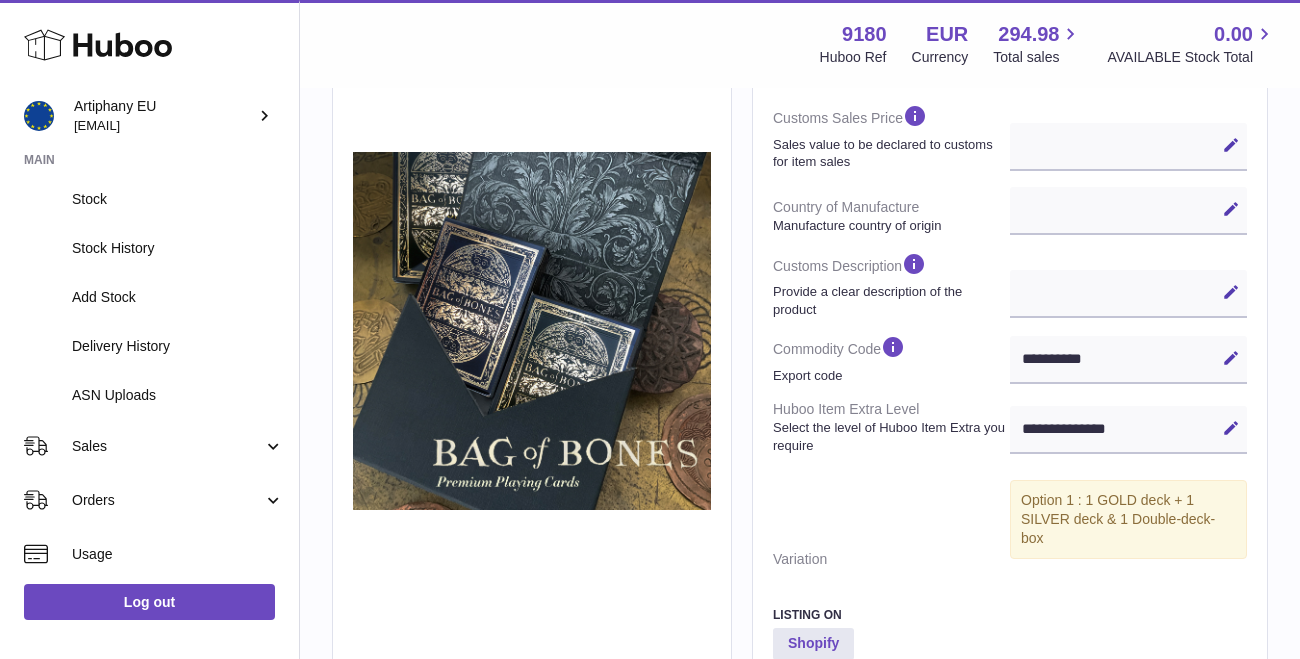 scroll, scrollTop: 202, scrollLeft: 0, axis: vertical 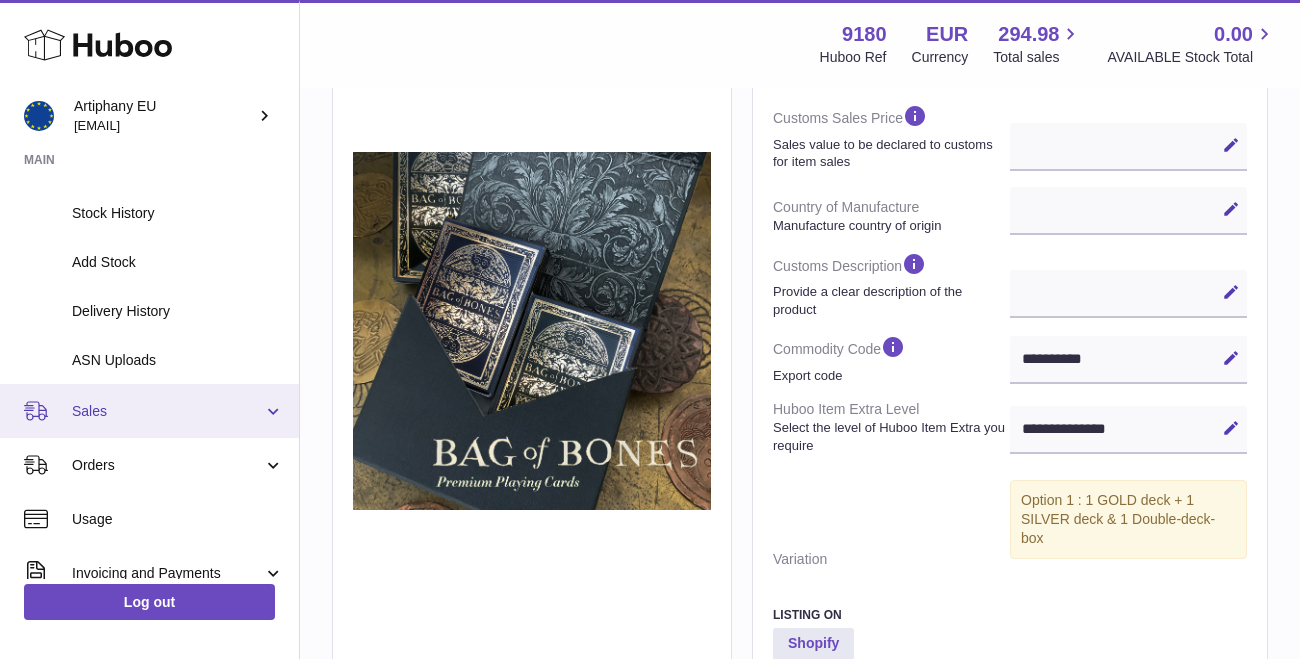 click on "Sales" at bounding box center [167, 411] 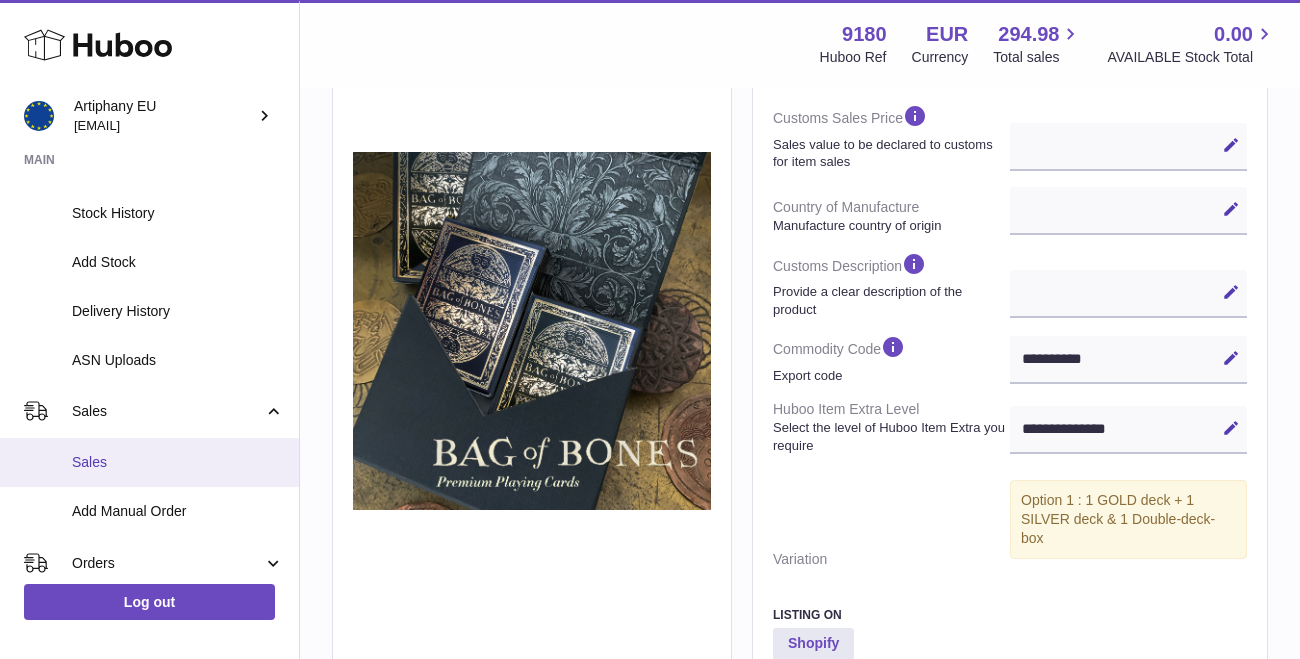 click on "Sales" at bounding box center [149, 462] 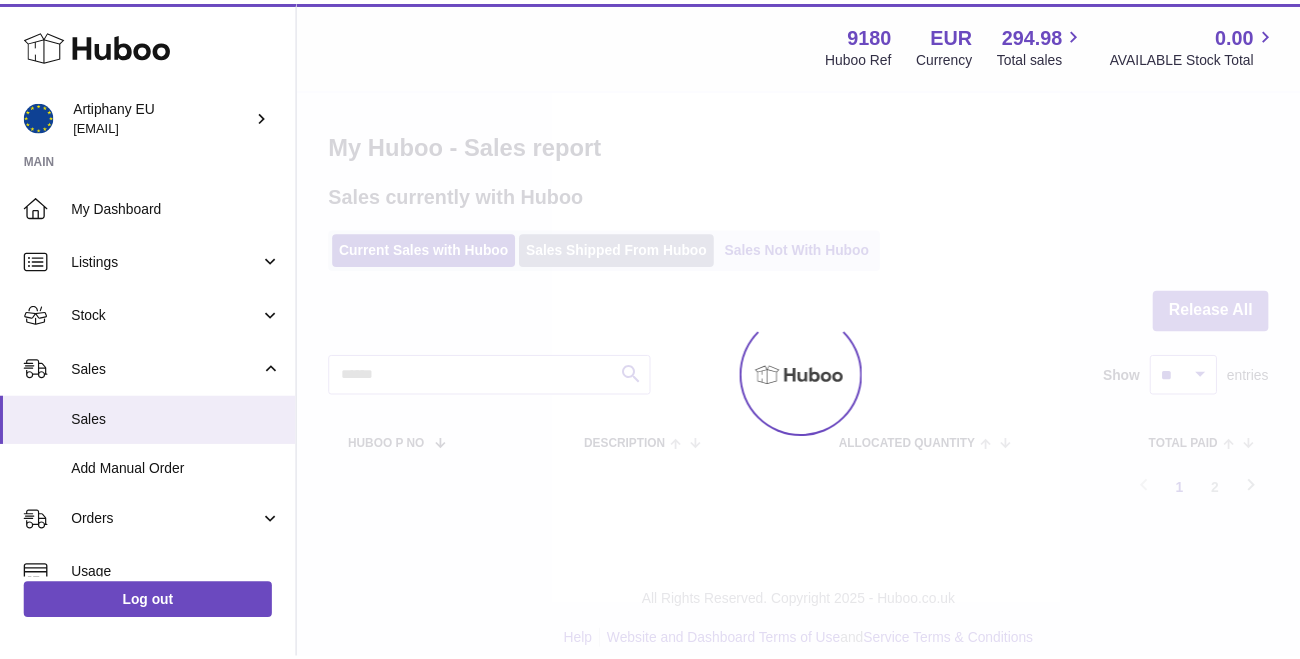 scroll, scrollTop: 0, scrollLeft: 0, axis: both 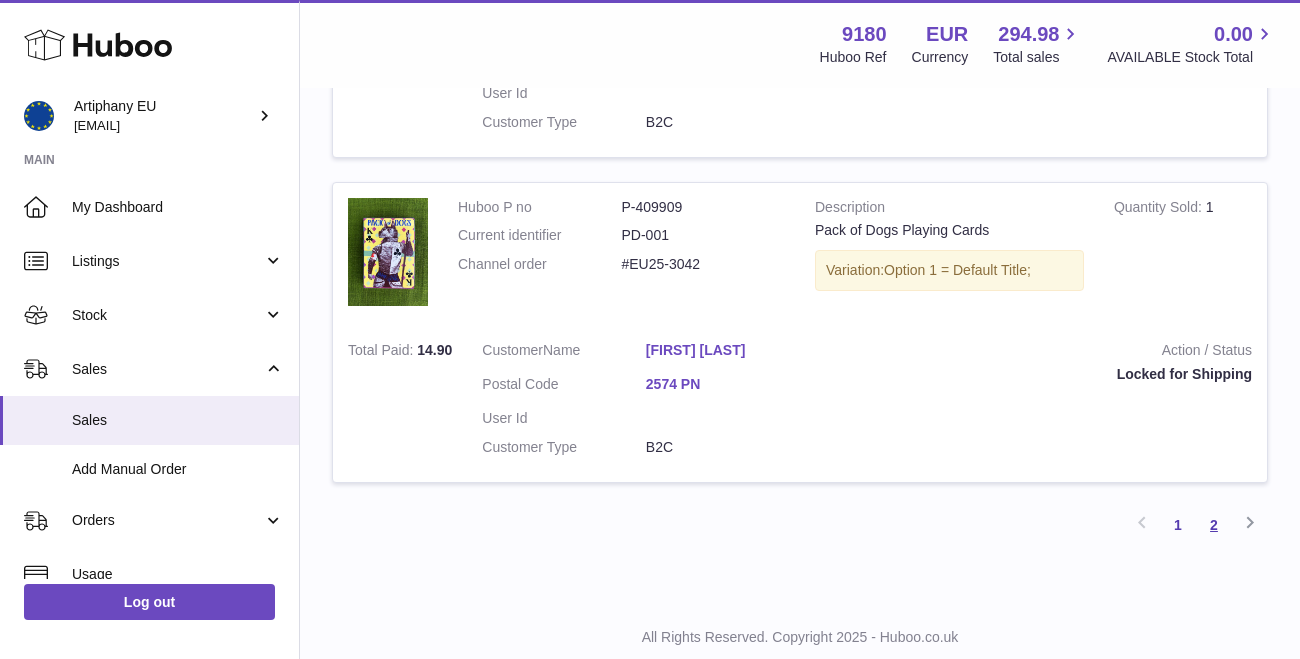 click on "2" at bounding box center (1214, 525) 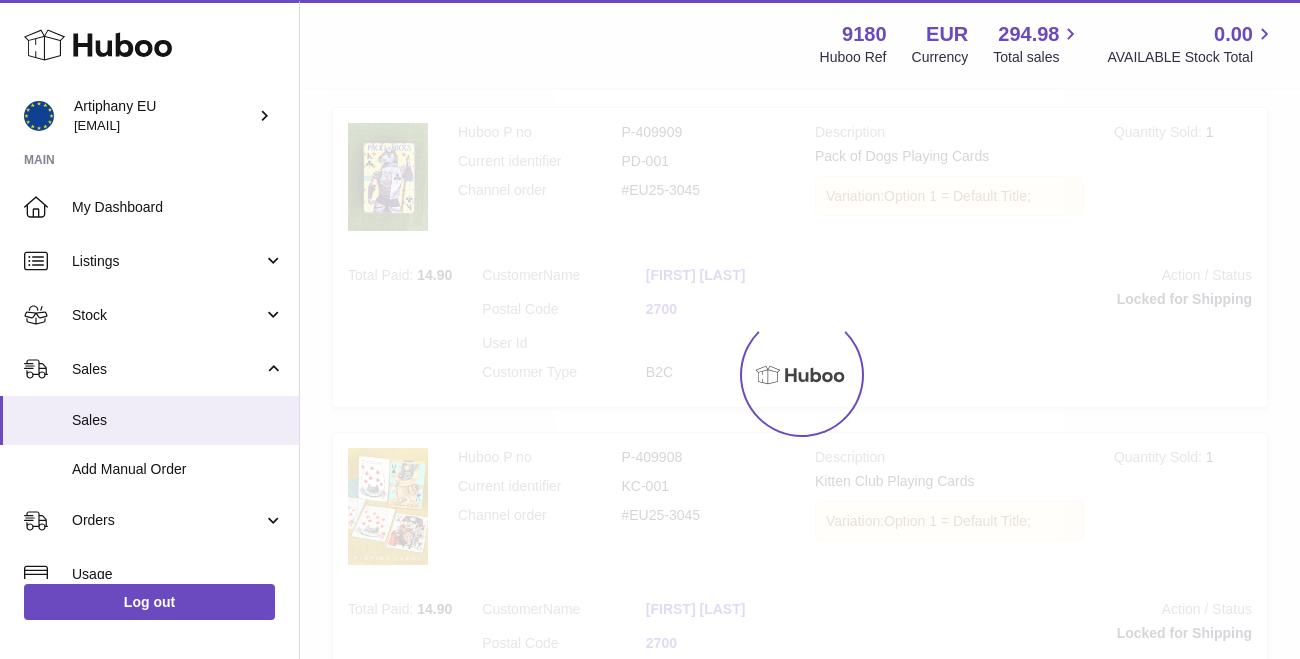 scroll, scrollTop: 90, scrollLeft: 0, axis: vertical 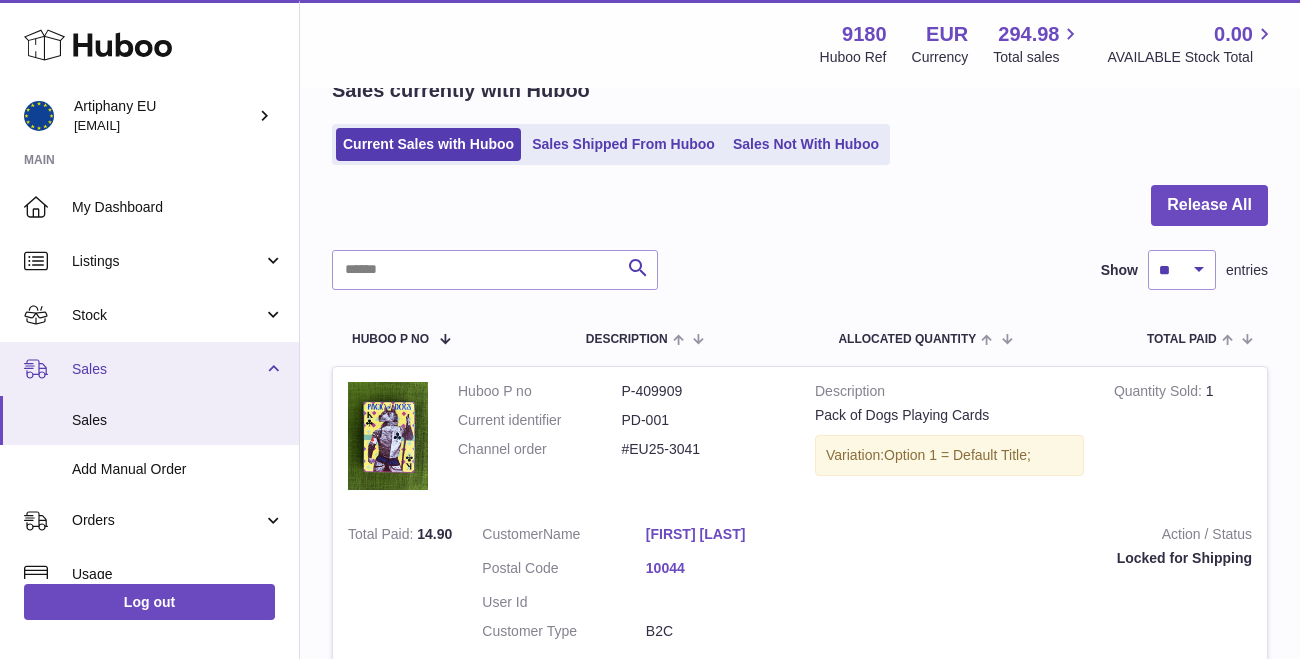 click on "Sales" at bounding box center (167, 369) 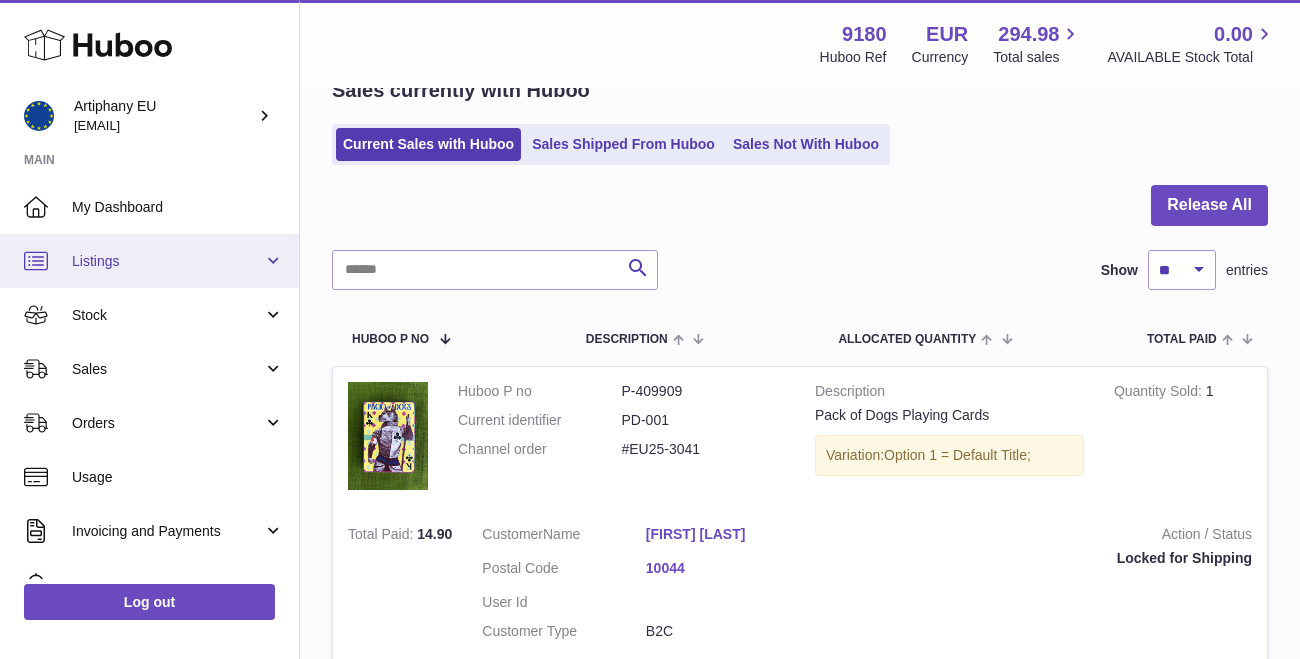 click on "Listings" at bounding box center (149, 261) 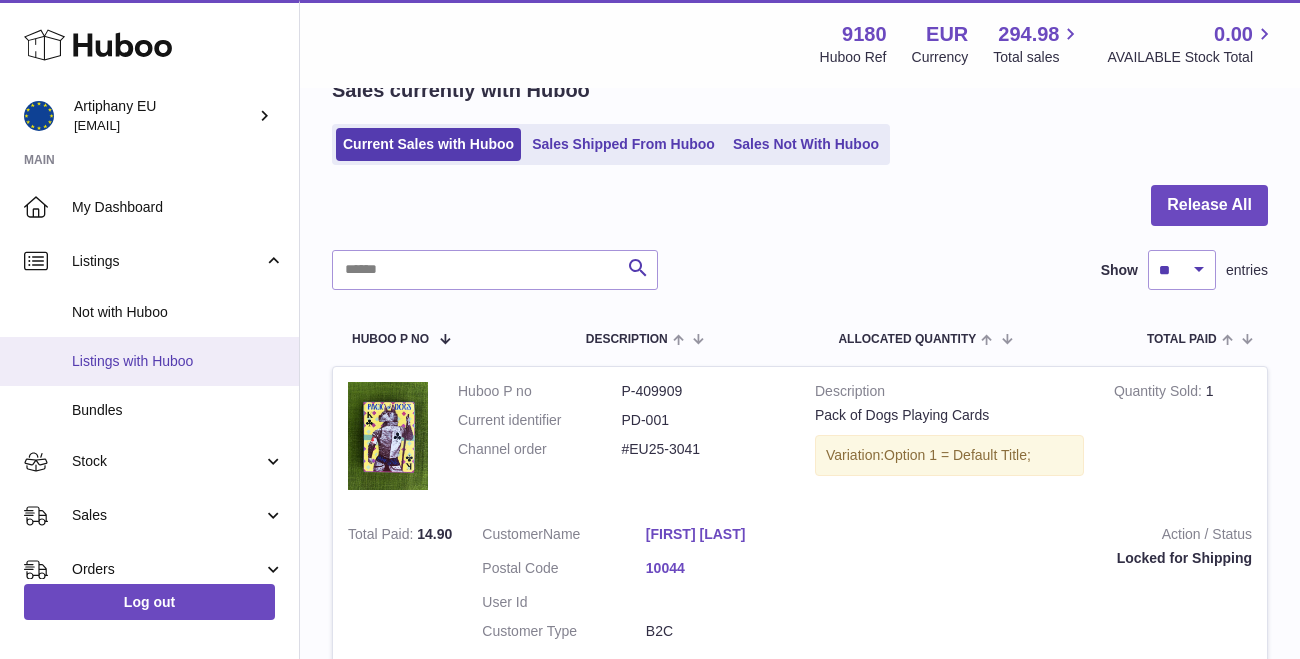 click on "Listings with Huboo" at bounding box center [178, 361] 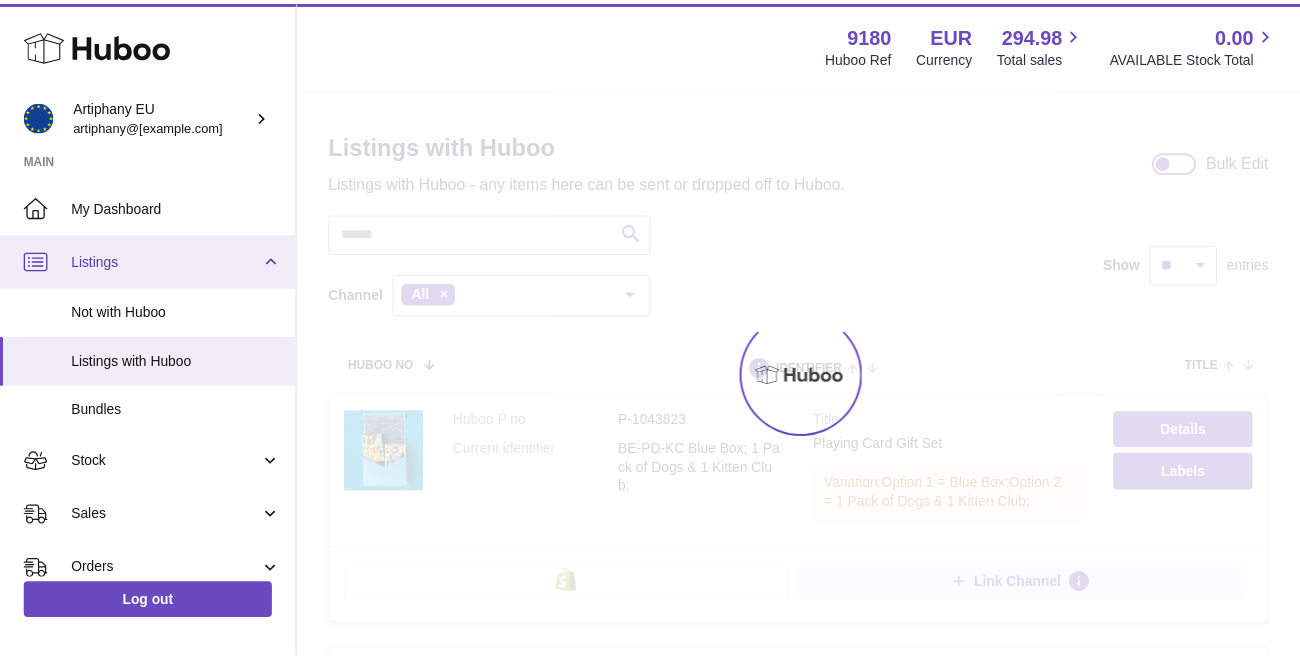 scroll, scrollTop: 0, scrollLeft: 0, axis: both 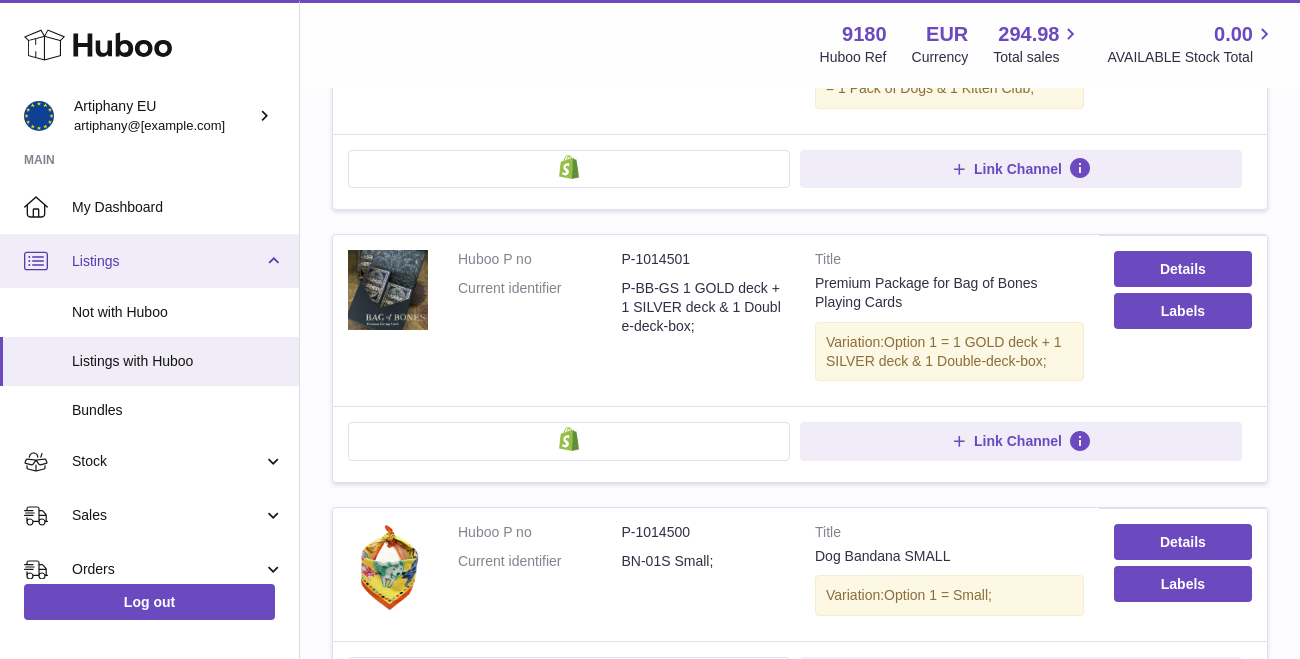 click on "Listings" at bounding box center [167, 261] 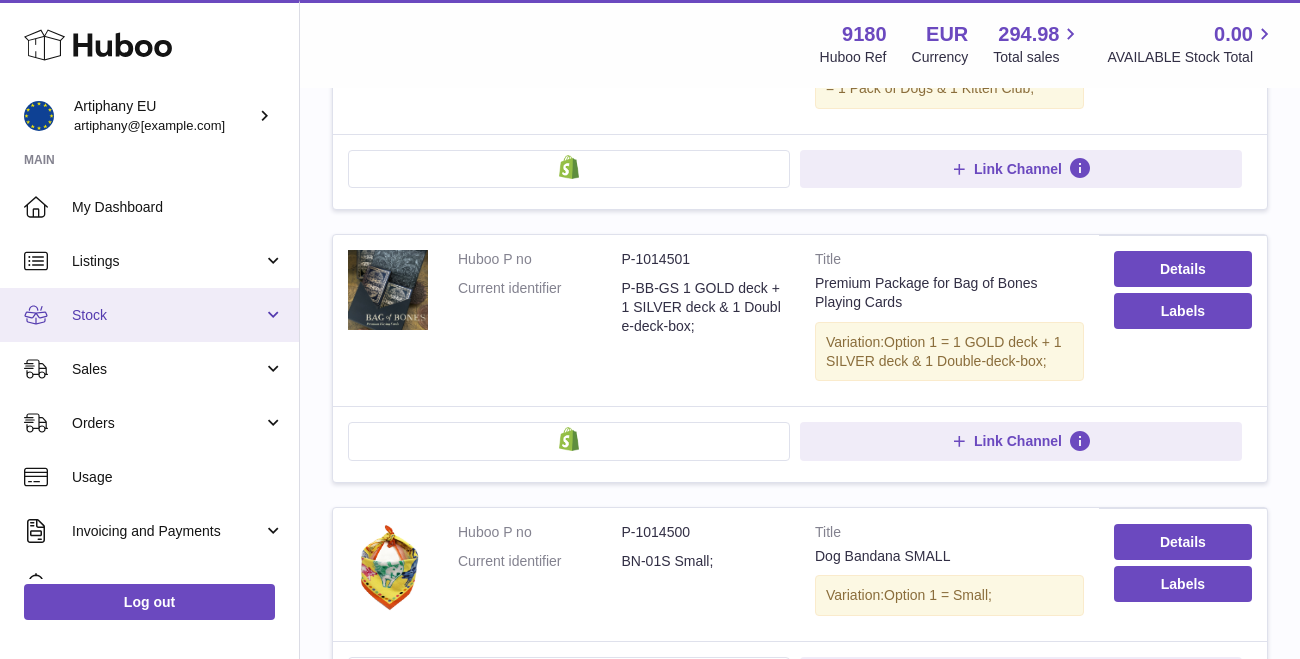 click on "Stock" at bounding box center (167, 315) 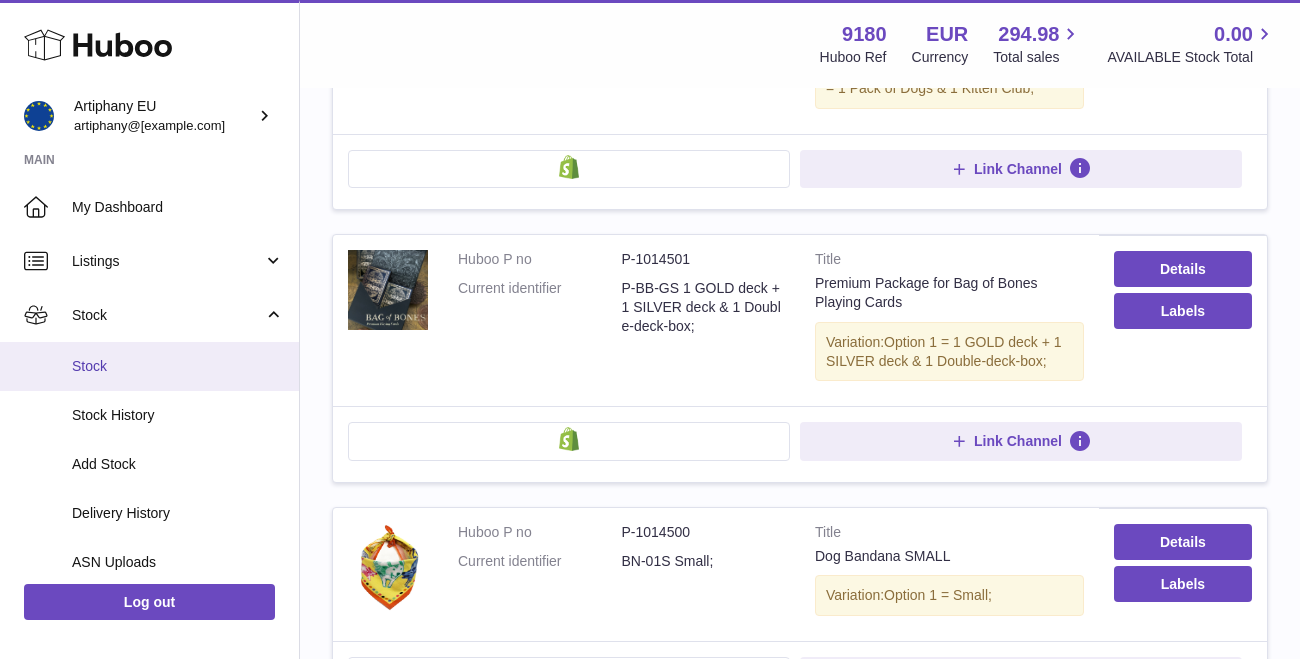 click on "Stock" at bounding box center (149, 366) 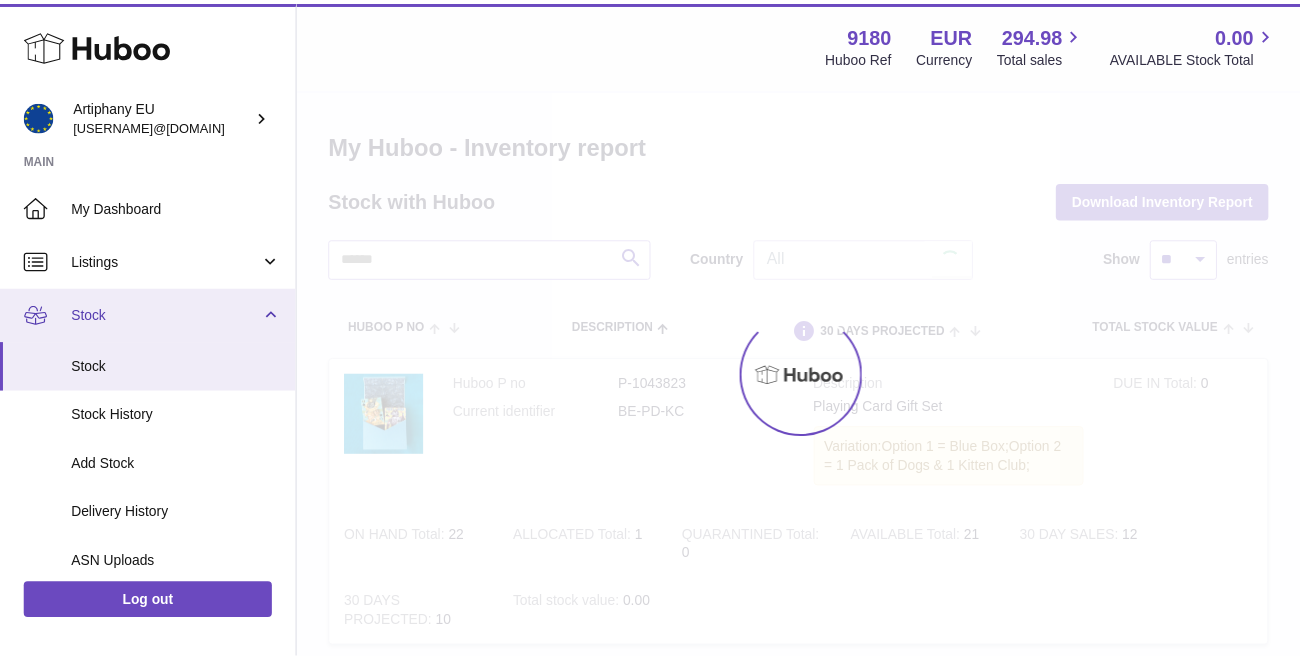 scroll, scrollTop: 0, scrollLeft: 0, axis: both 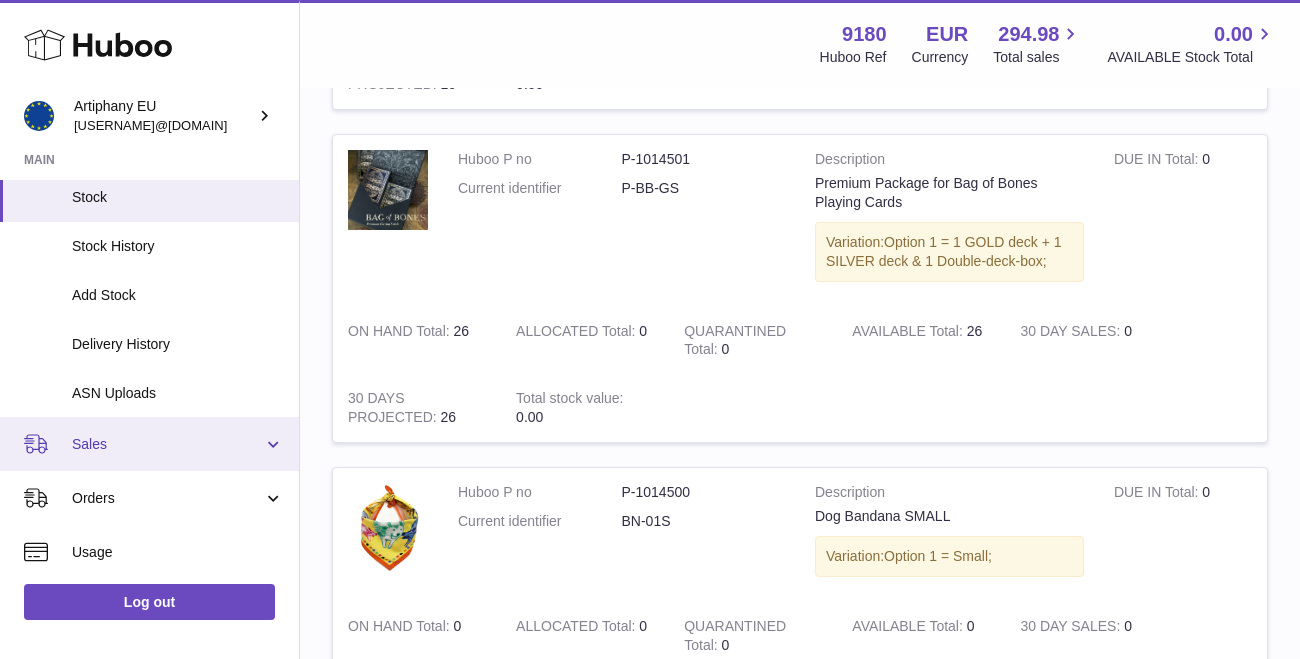 click on "Sales" at bounding box center [167, 444] 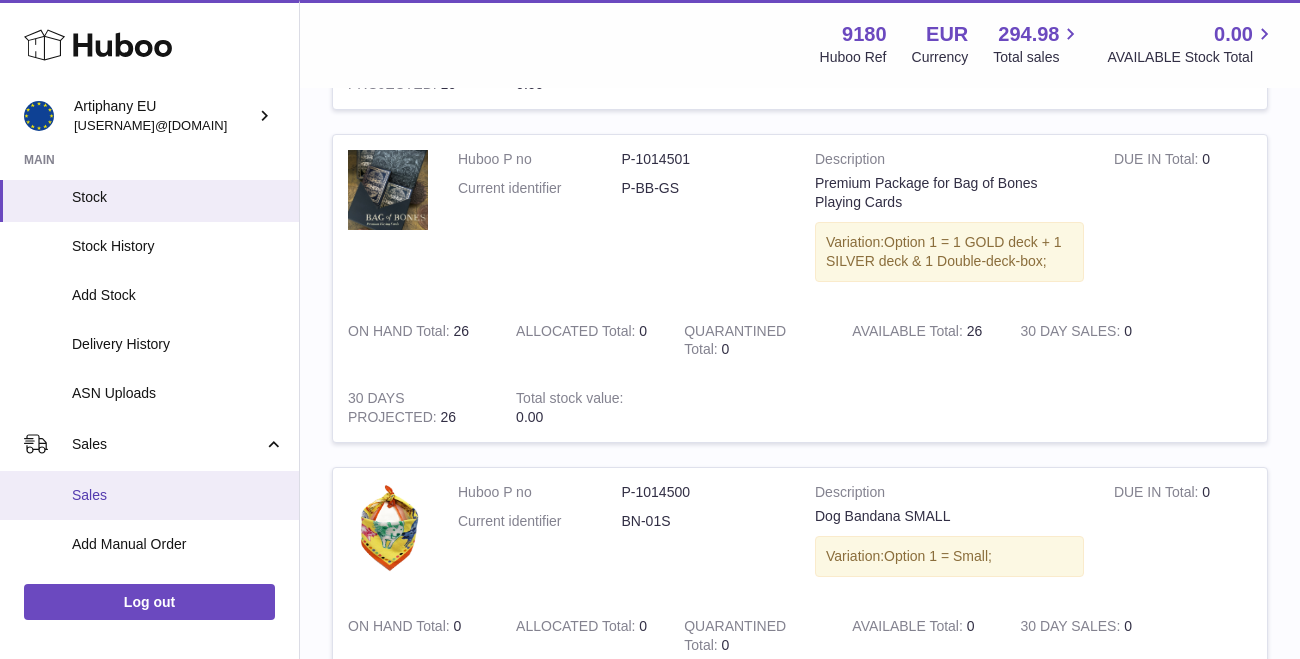 click on "Sales" at bounding box center [149, 495] 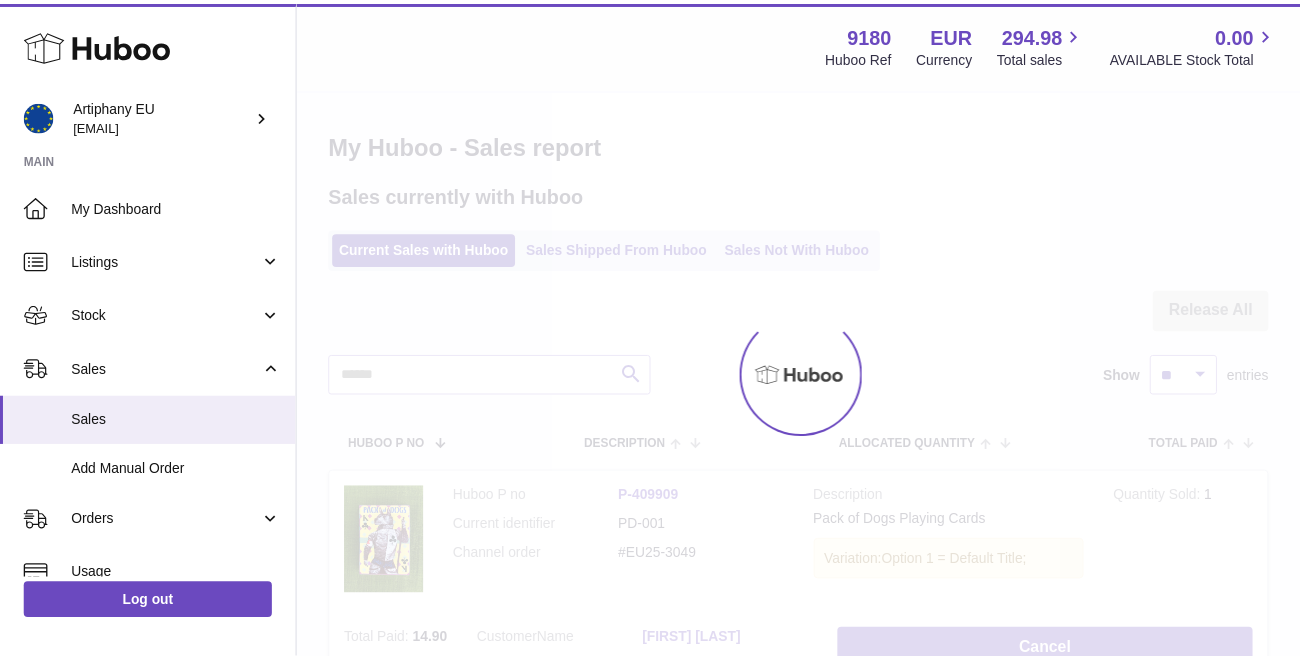 scroll, scrollTop: 0, scrollLeft: 0, axis: both 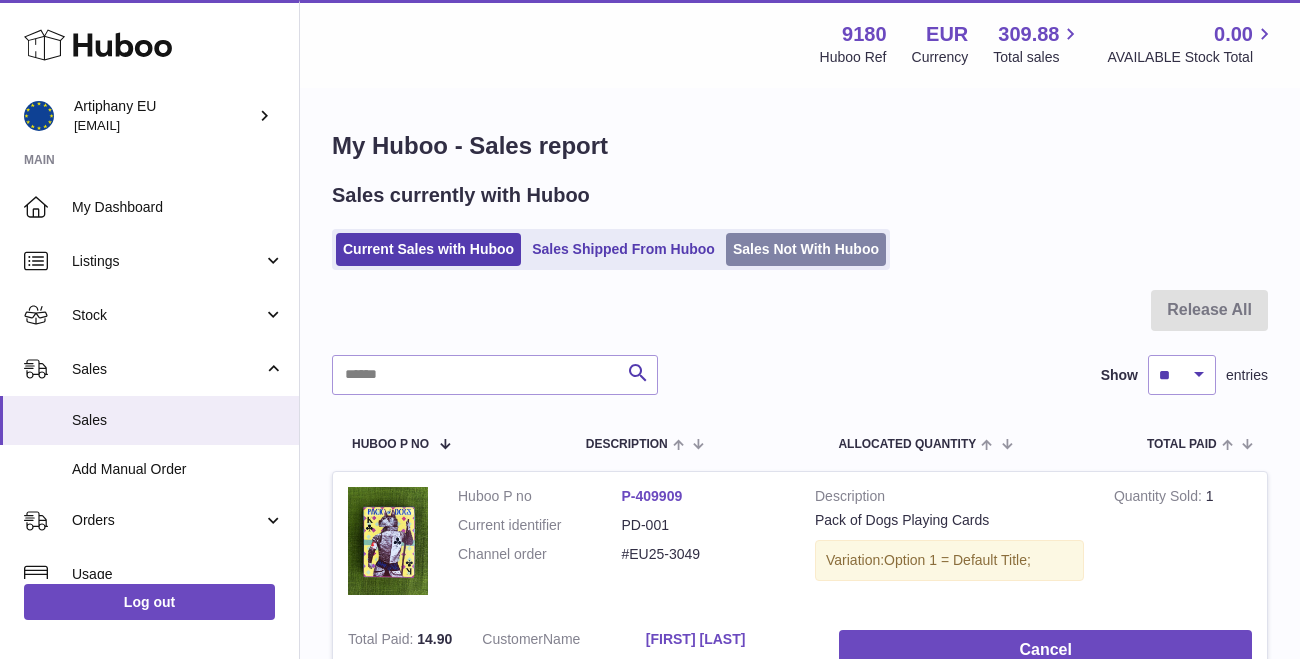 click on "Sales Not With Huboo" at bounding box center [806, 249] 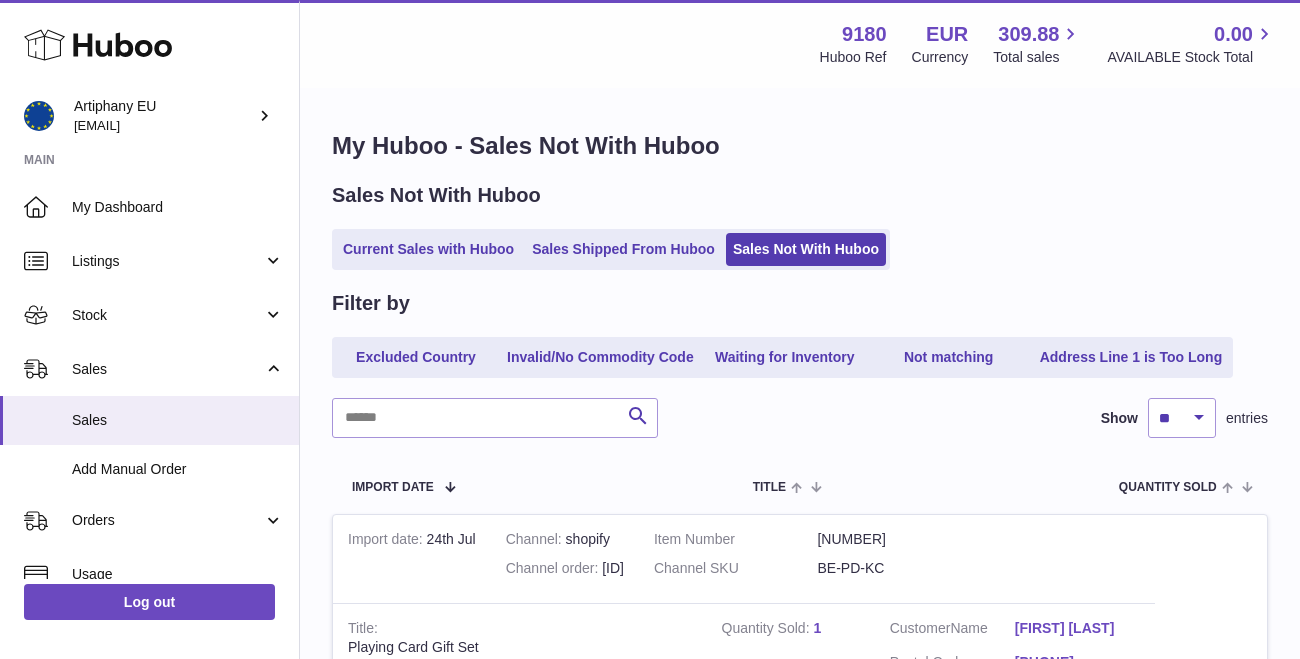 scroll, scrollTop: 159, scrollLeft: 0, axis: vertical 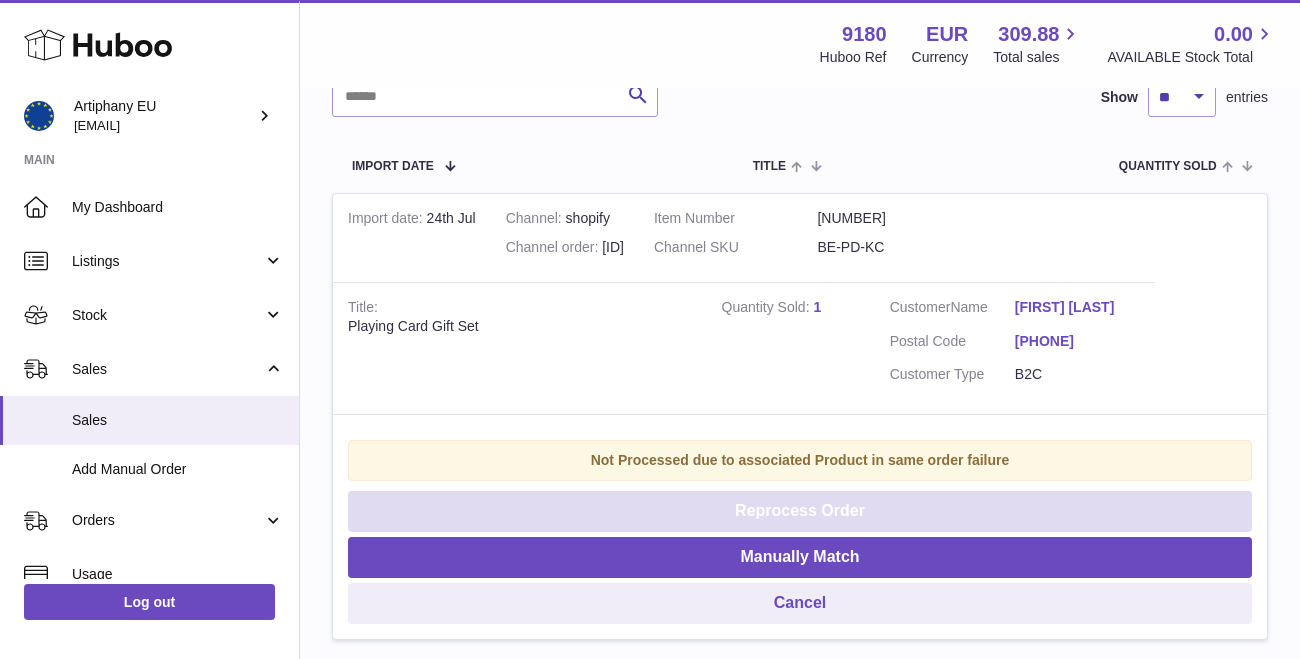 click on "Reprocess Order" at bounding box center [800, 511] 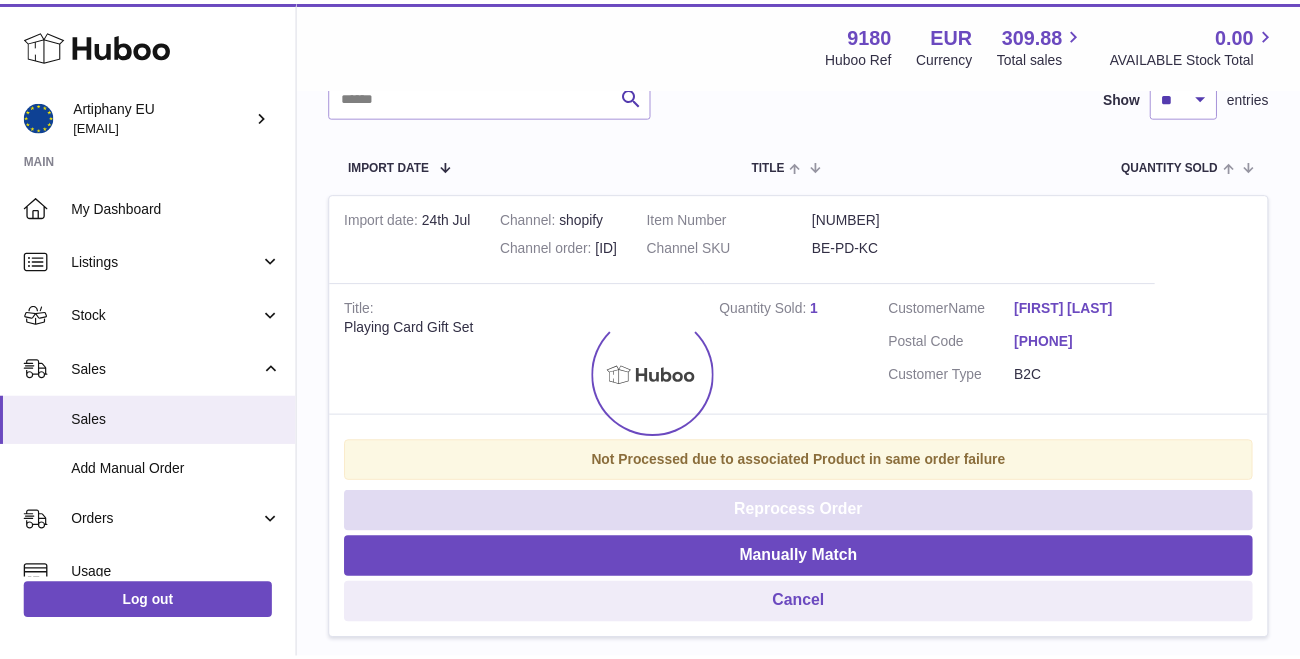 scroll, scrollTop: 8, scrollLeft: 0, axis: vertical 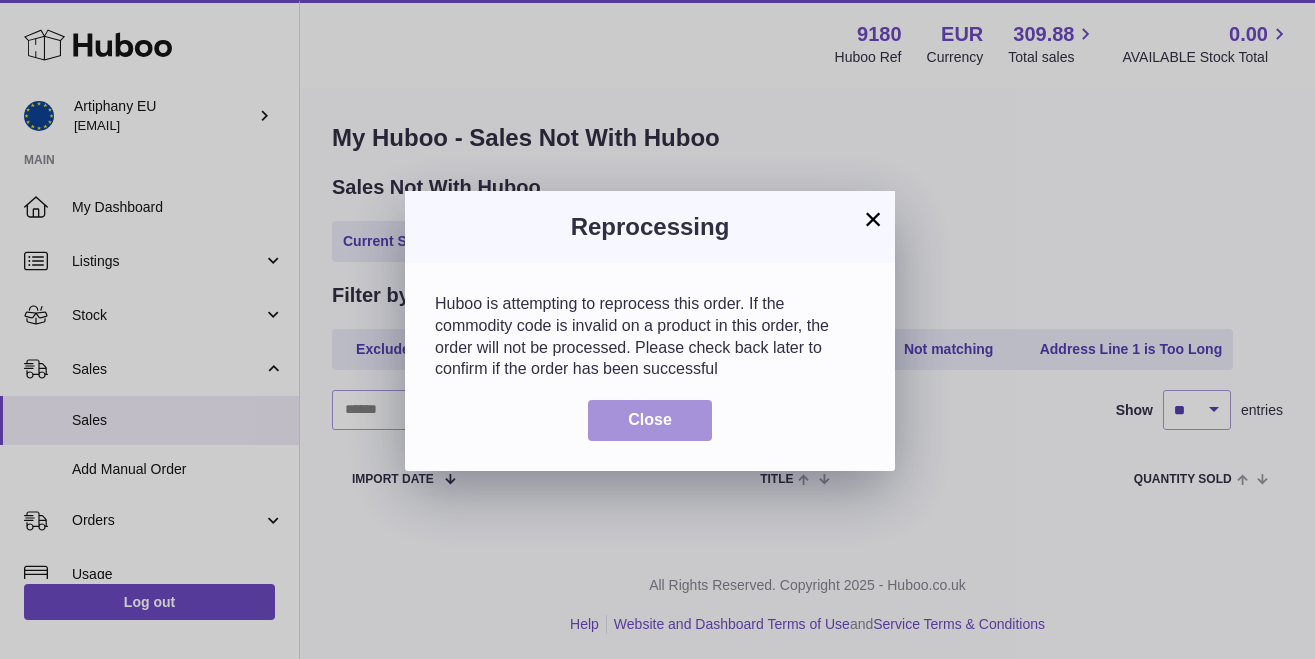 click on "Close" at bounding box center [650, 419] 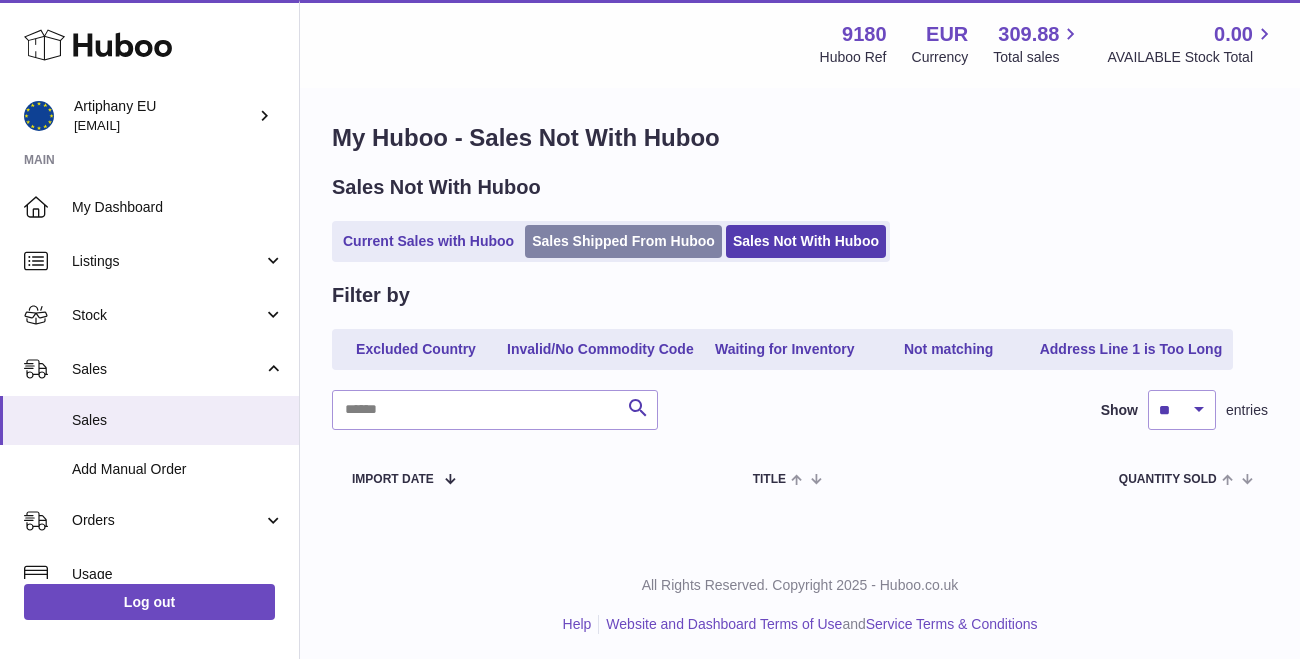 click on "Sales Shipped From Huboo" at bounding box center [623, 241] 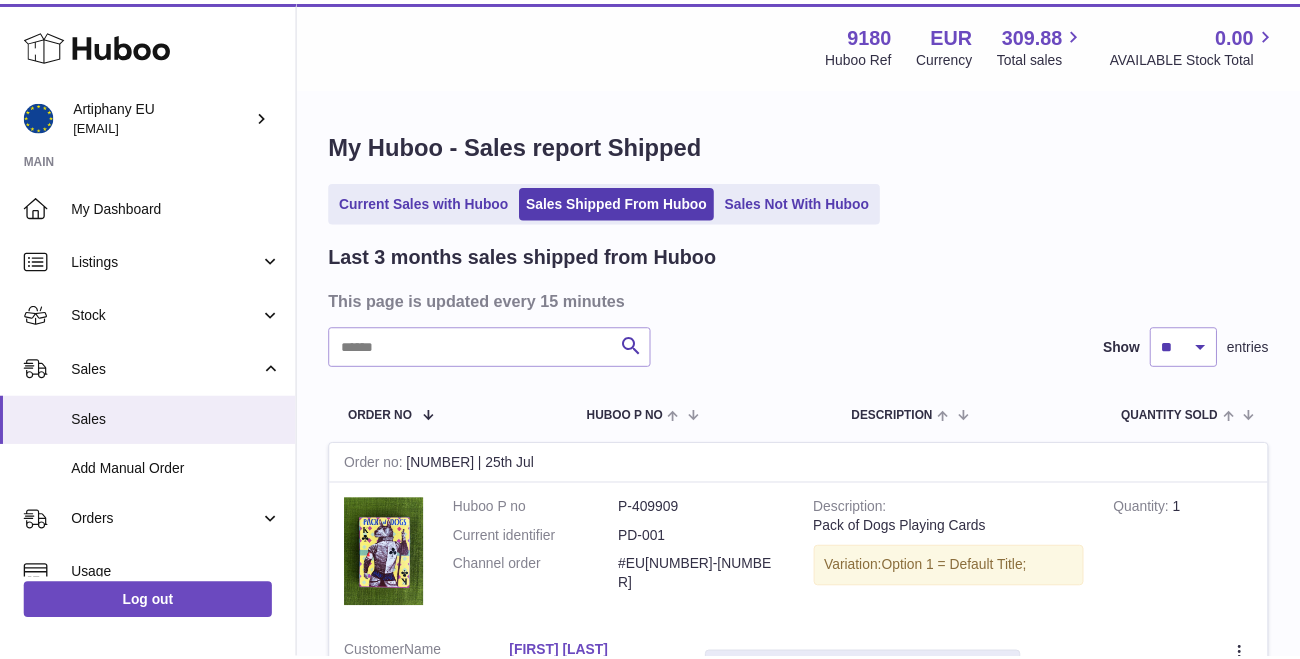 scroll, scrollTop: 0, scrollLeft: 0, axis: both 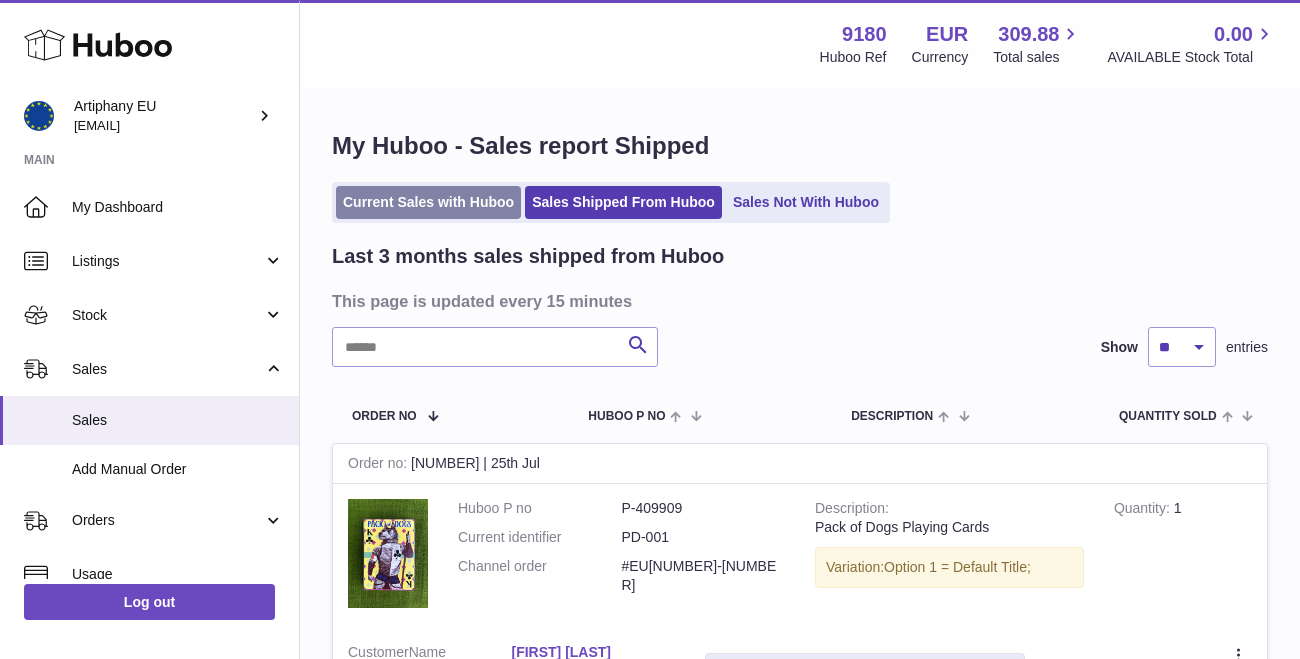 click on "Current Sales with Huboo" at bounding box center (428, 202) 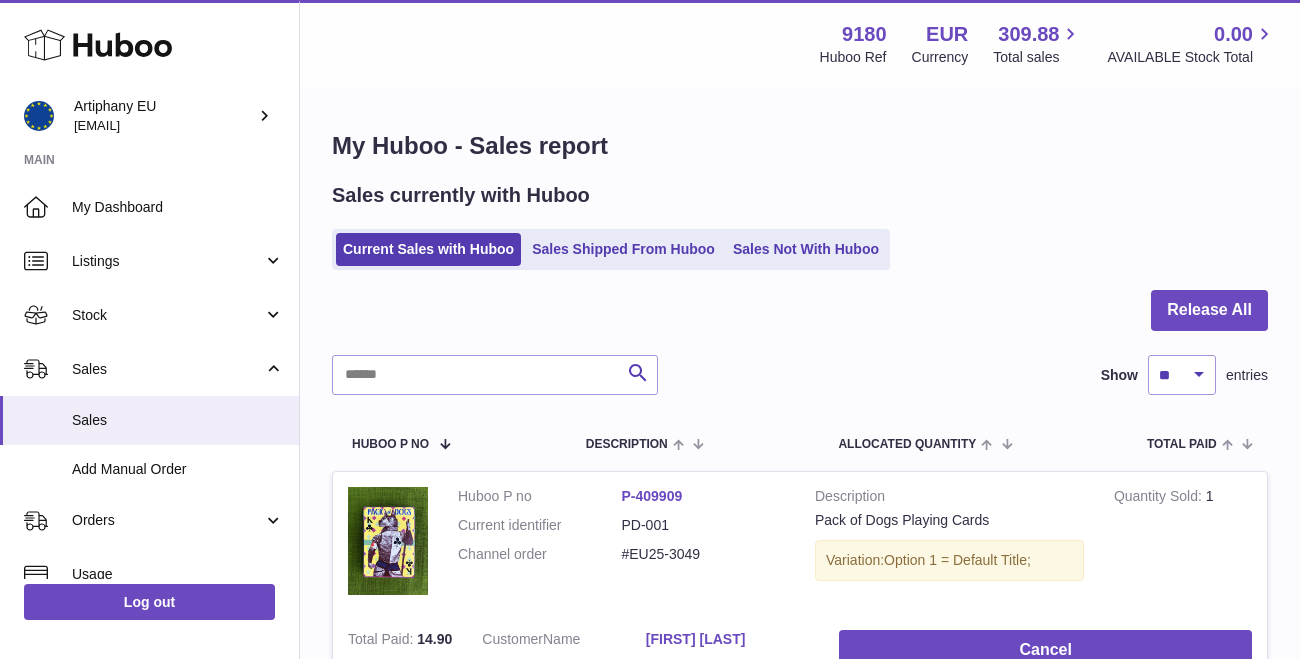 scroll, scrollTop: 0, scrollLeft: 0, axis: both 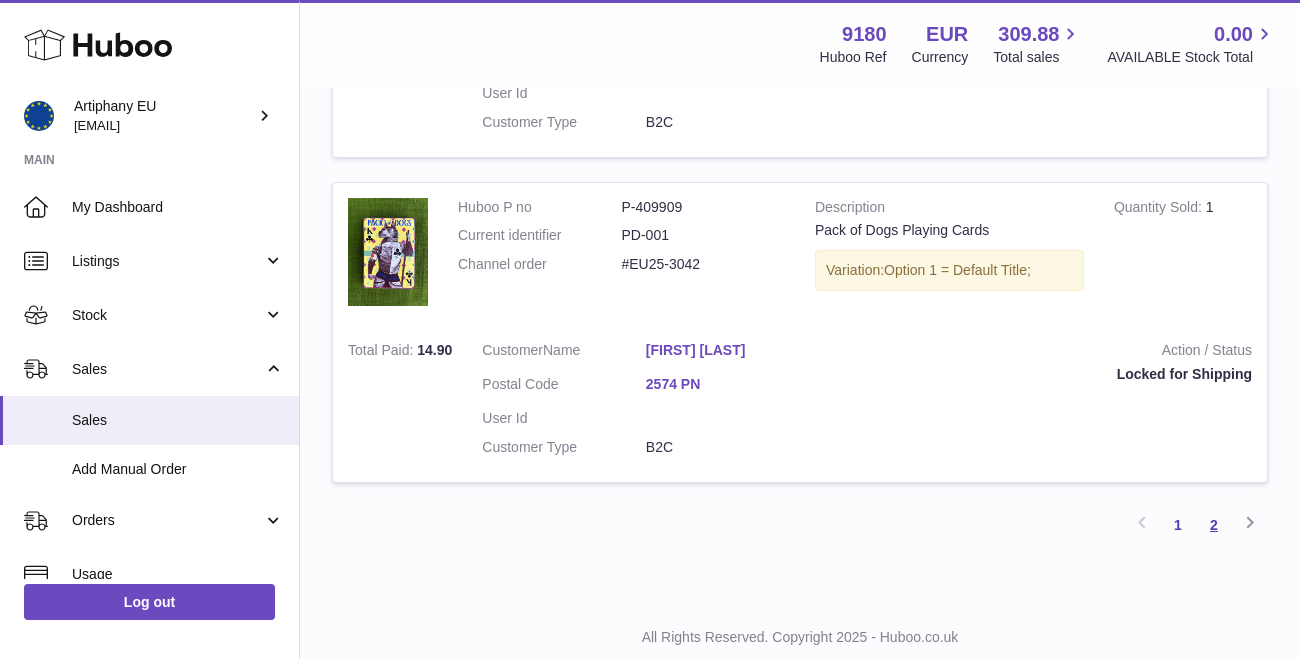 click on "2" at bounding box center (1214, 525) 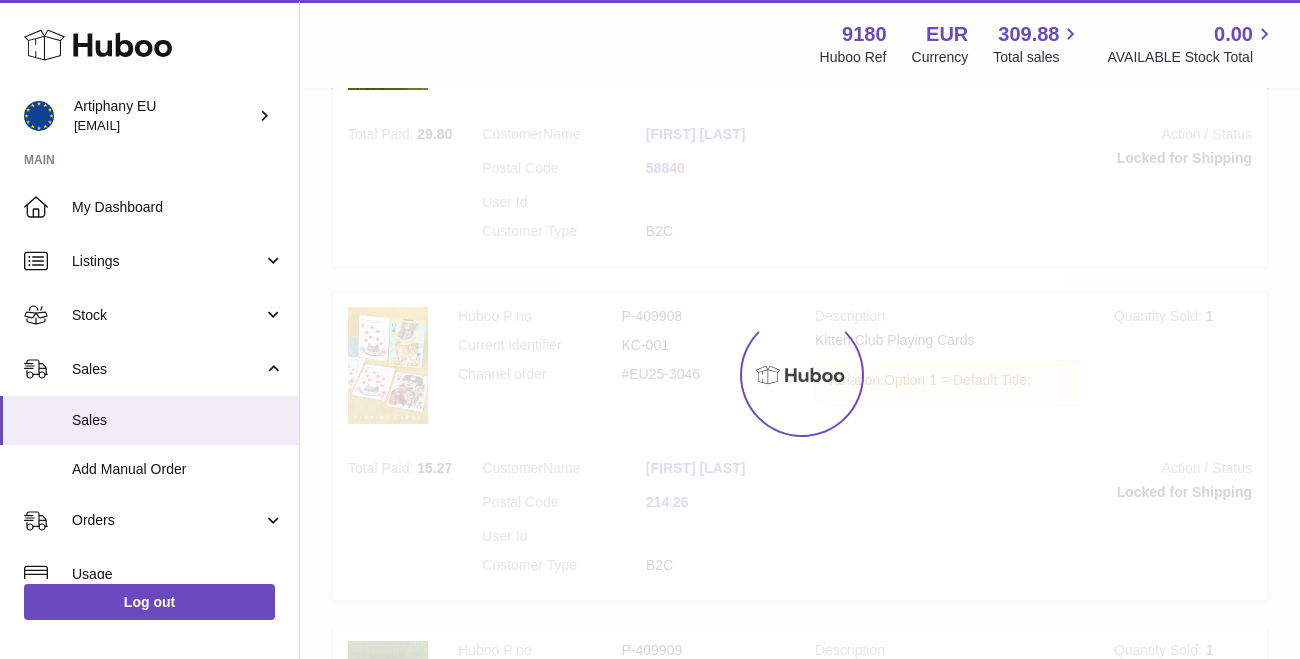 scroll, scrollTop: 90, scrollLeft: 0, axis: vertical 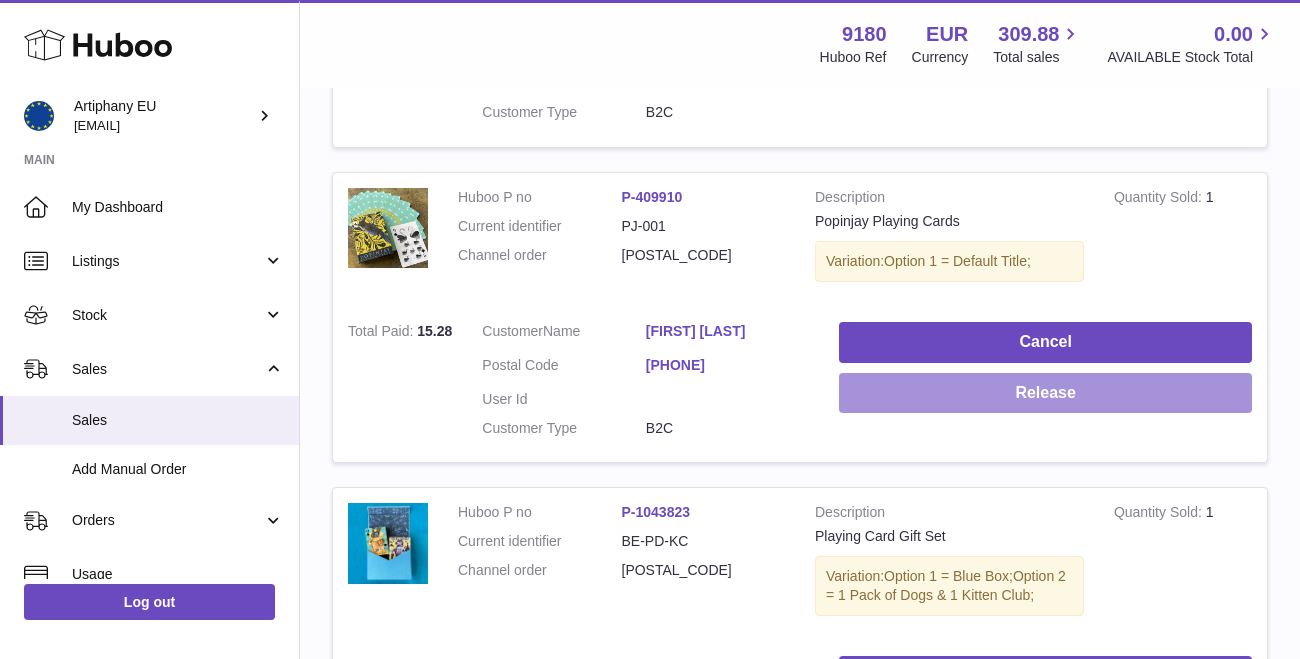 click on "Release" at bounding box center [1045, 393] 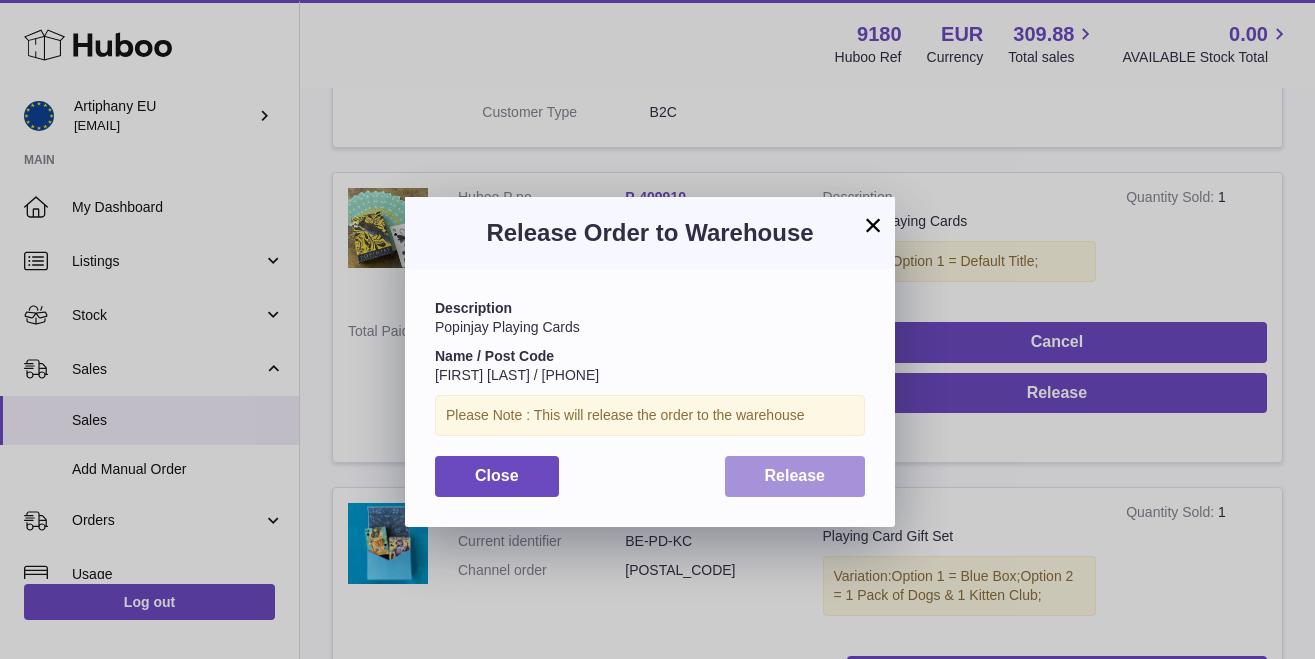 click on "Release" at bounding box center (795, 475) 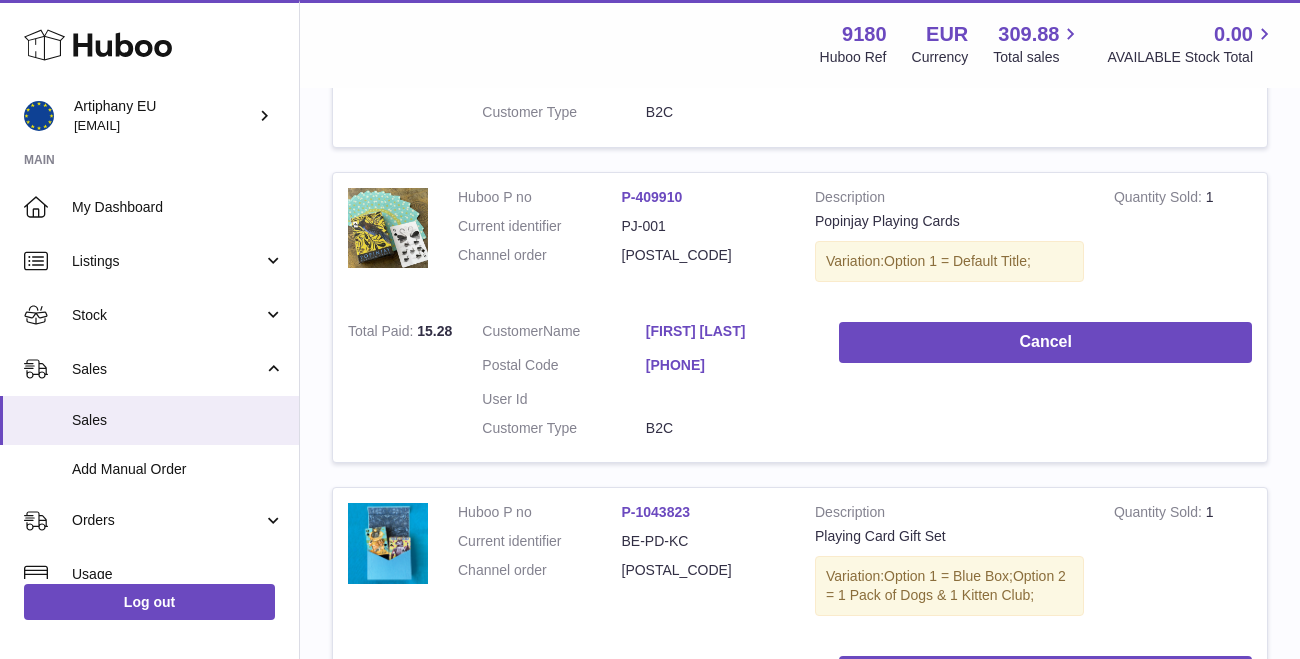 scroll, scrollTop: 2821, scrollLeft: 0, axis: vertical 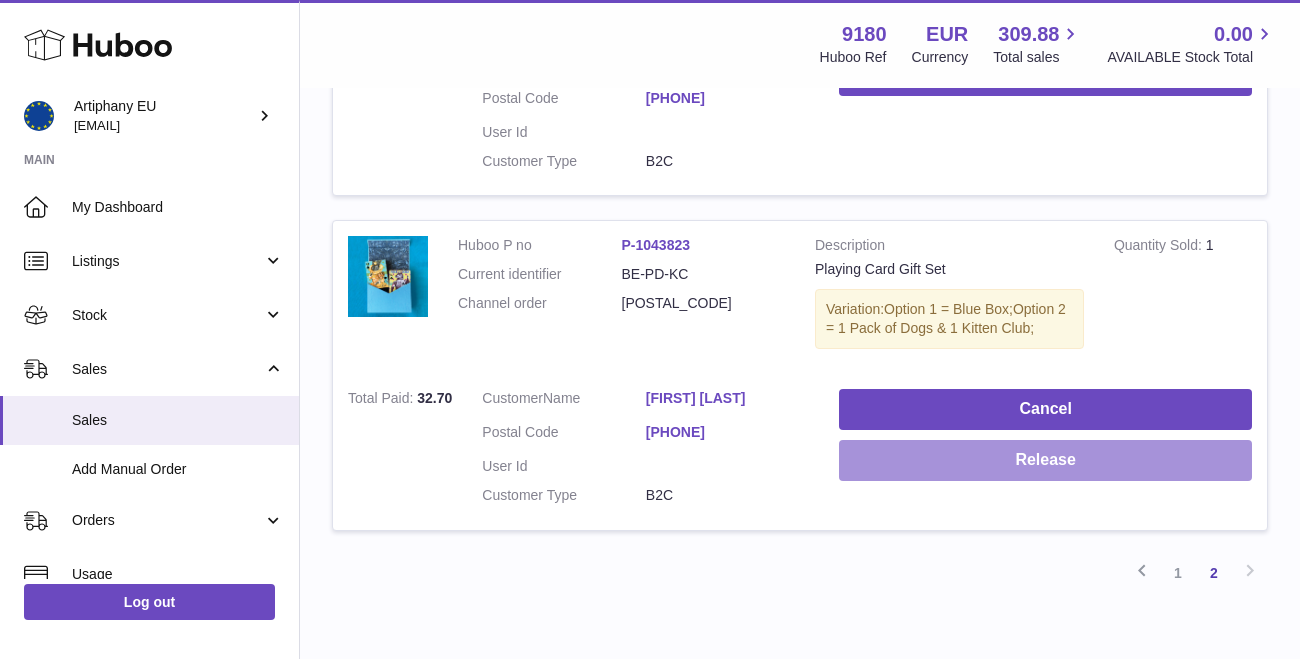 click on "Release" at bounding box center [1045, 460] 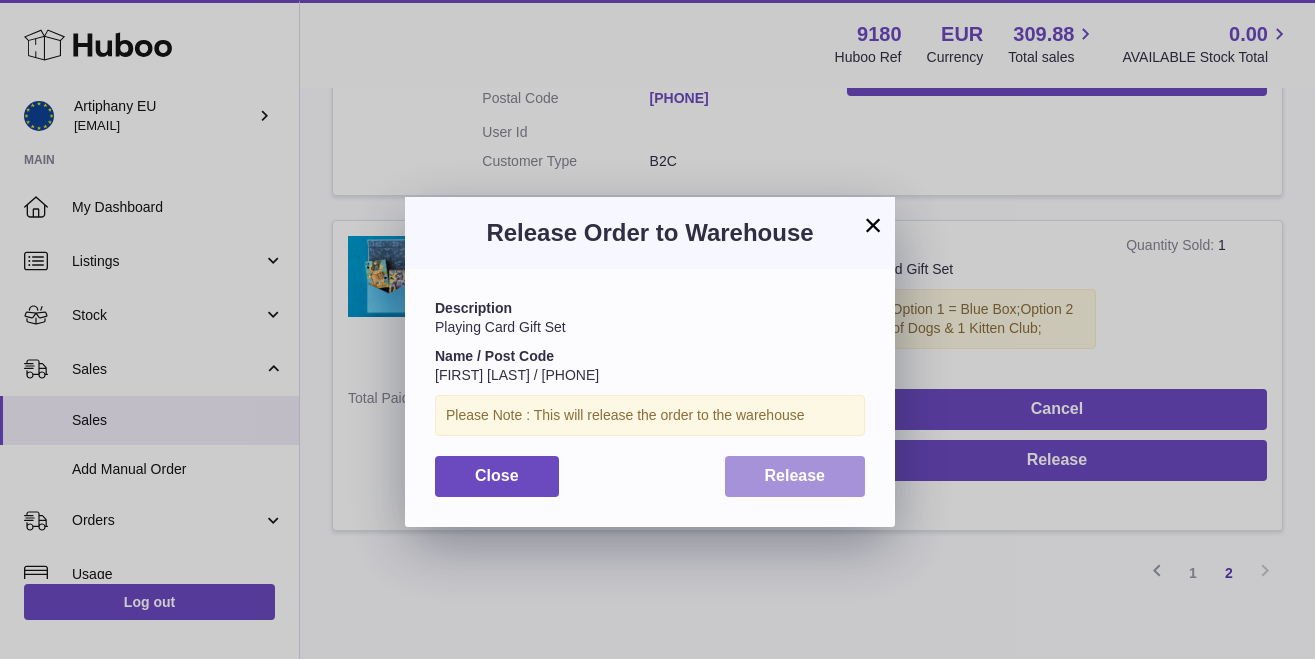 click on "Release" at bounding box center [795, 476] 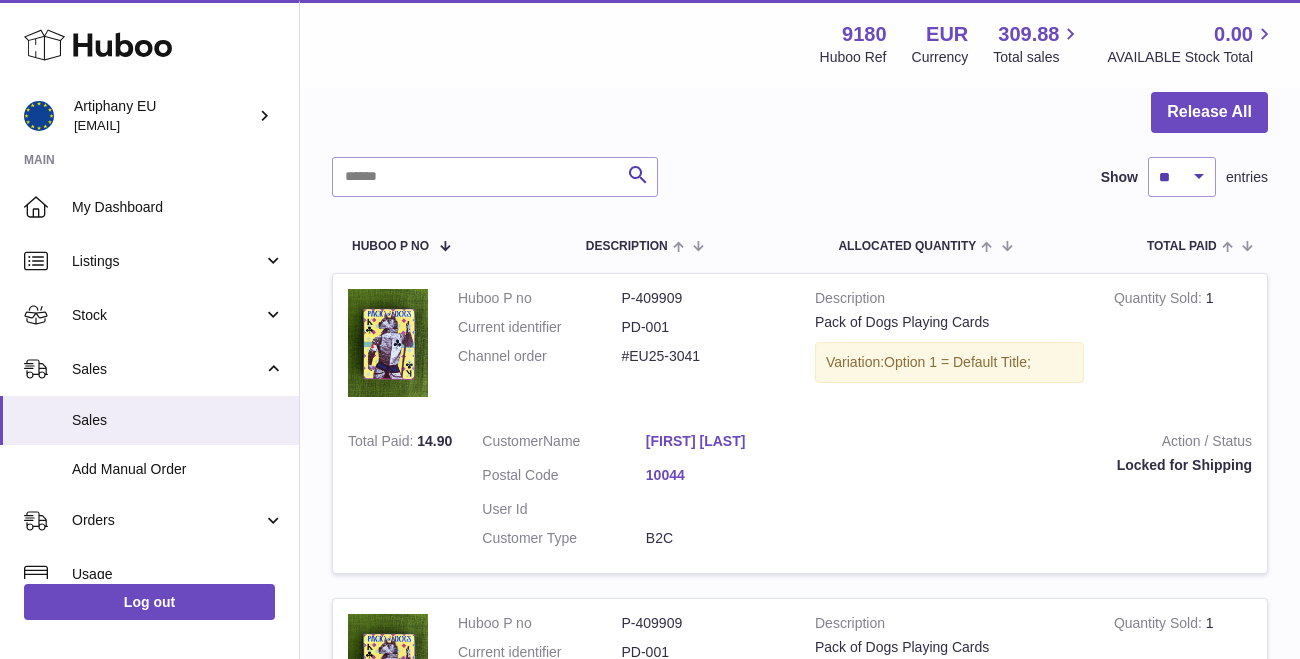 scroll, scrollTop: 0, scrollLeft: 0, axis: both 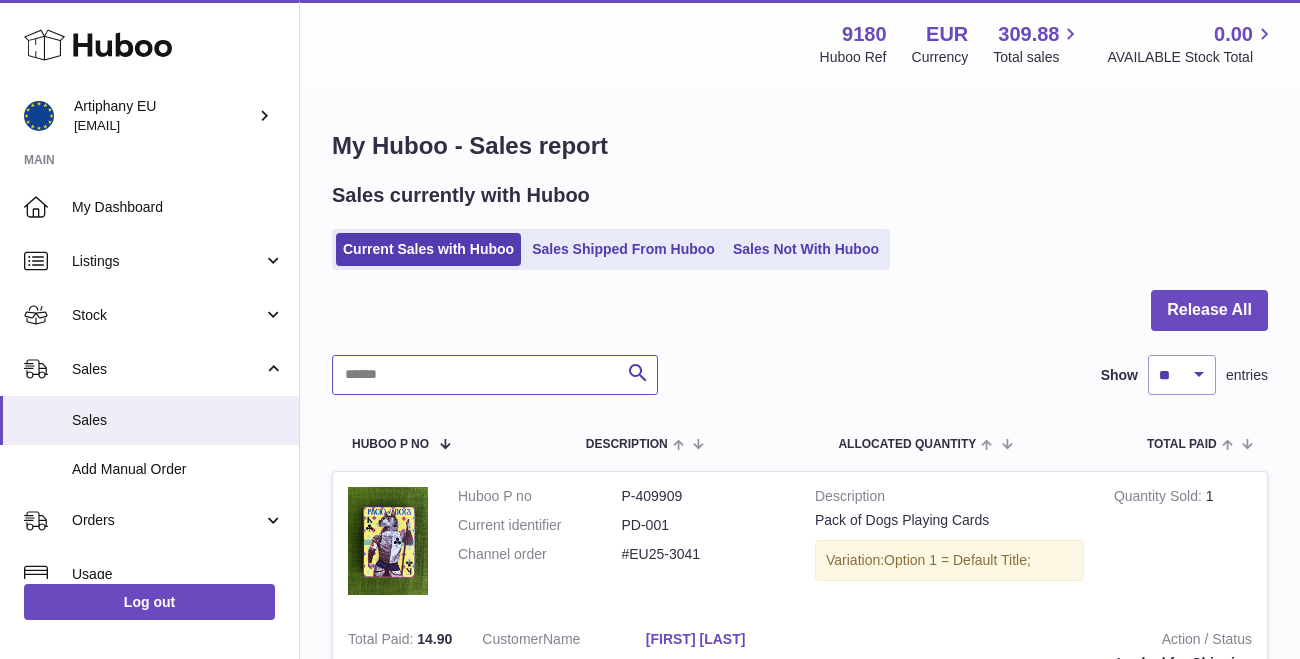 click at bounding box center [495, 375] 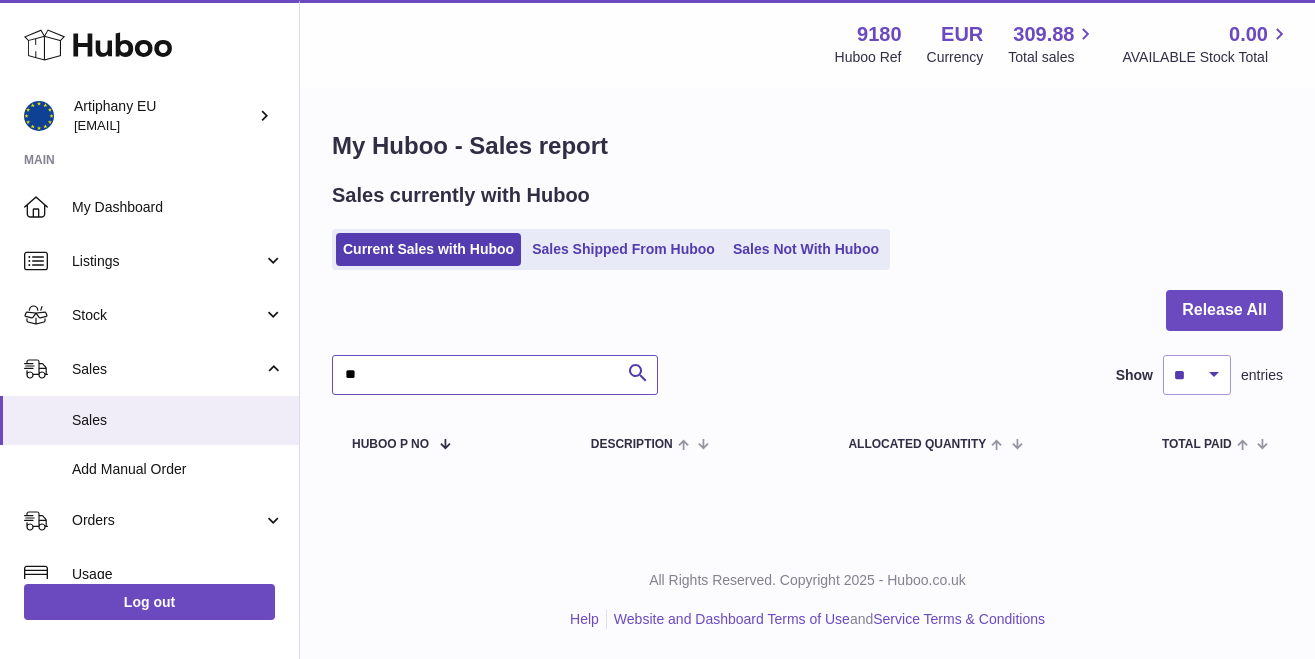 type on "*" 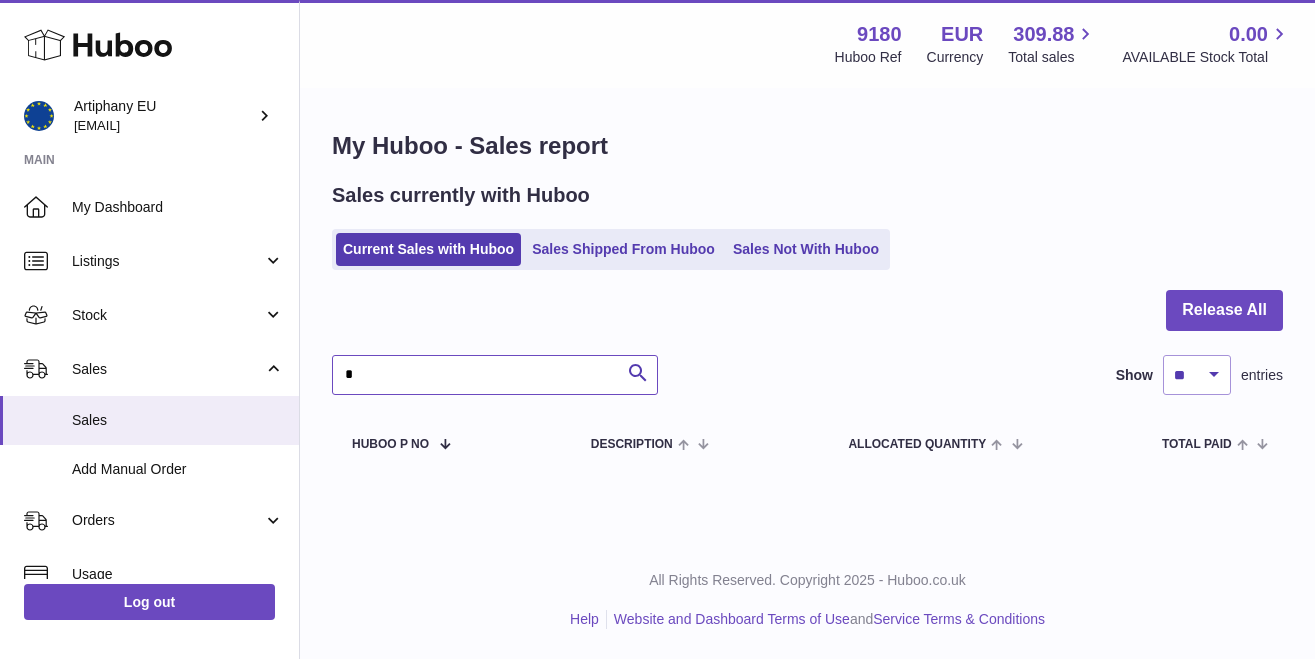 type 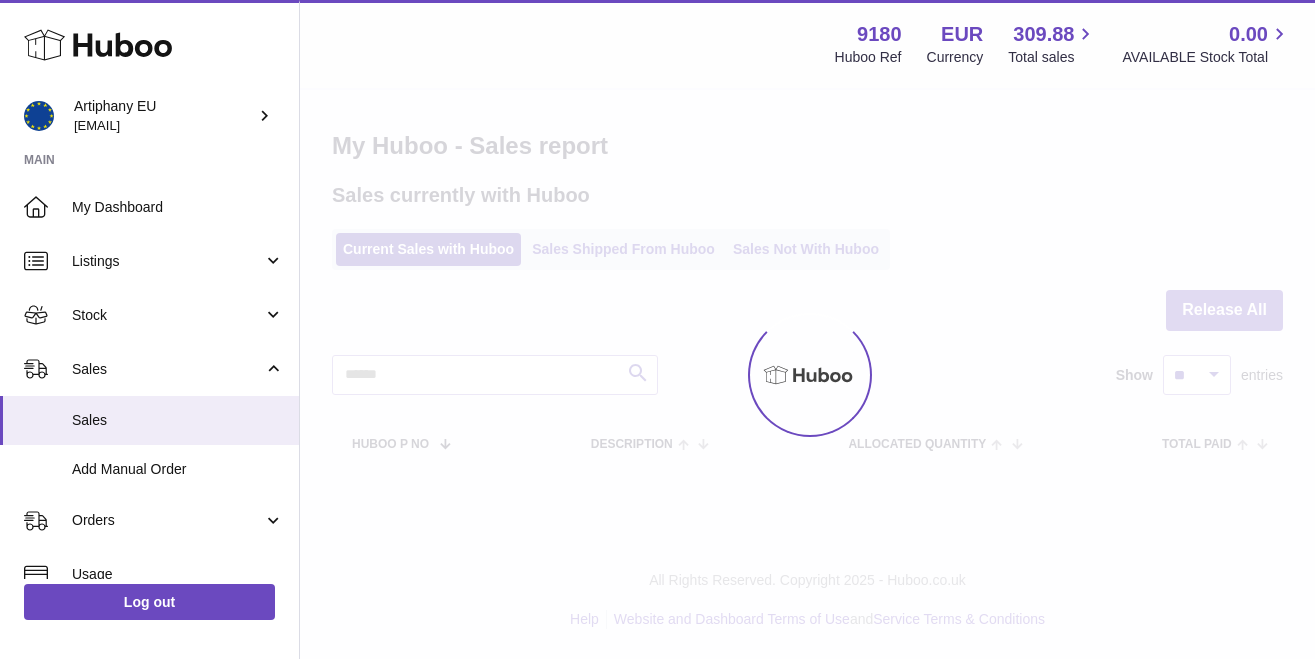 click on "Menu   Huboo     9180   Huboo Ref    EUR   Currency   309.88     Total sales   0.00     AVAILABLE Stock Total   Currency   EUR   Total sales   309.88   AVAILABLE Stock Total   0.00   My Huboo - Sales report   Sales currently with Huboo
Current Sales with Huboo
Sales Shipped From Huboo
Sales Not With Huboo
Release All
Search
Show
** ** ** ***
entries
Huboo P no       Description       ALLOCATED Quantity       Total paid
Customer
Action / Status" at bounding box center [807, 255] 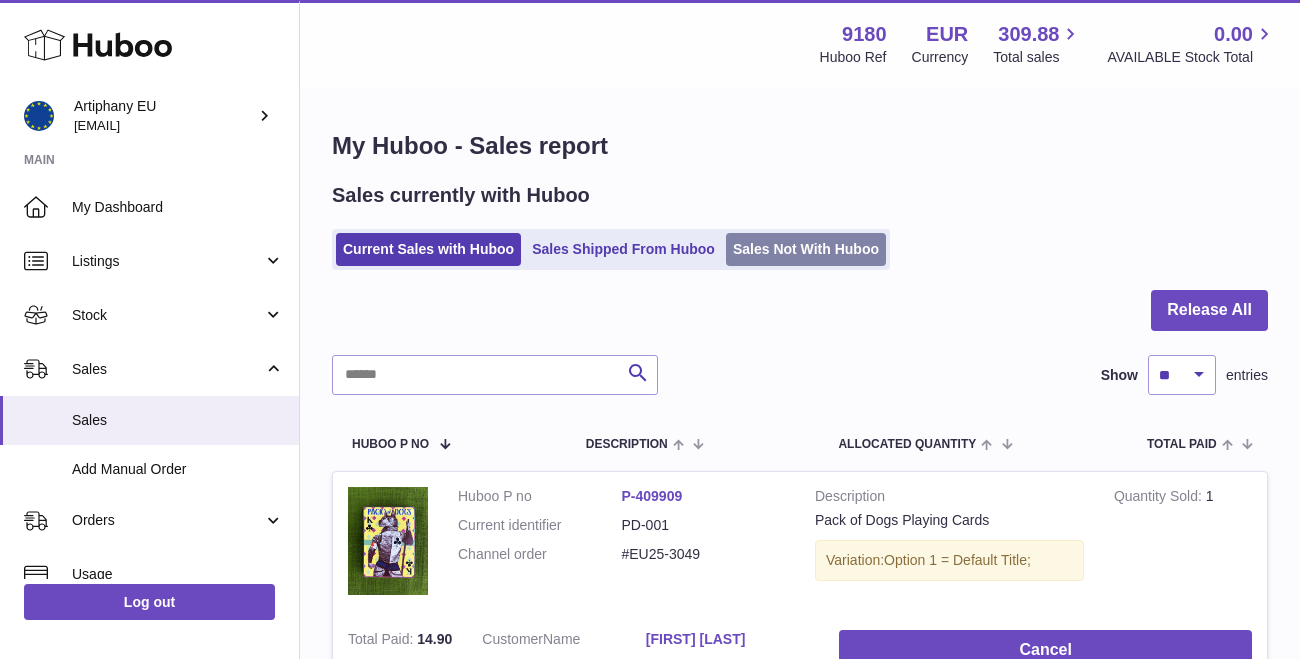 click on "Sales Not With Huboo" at bounding box center (806, 249) 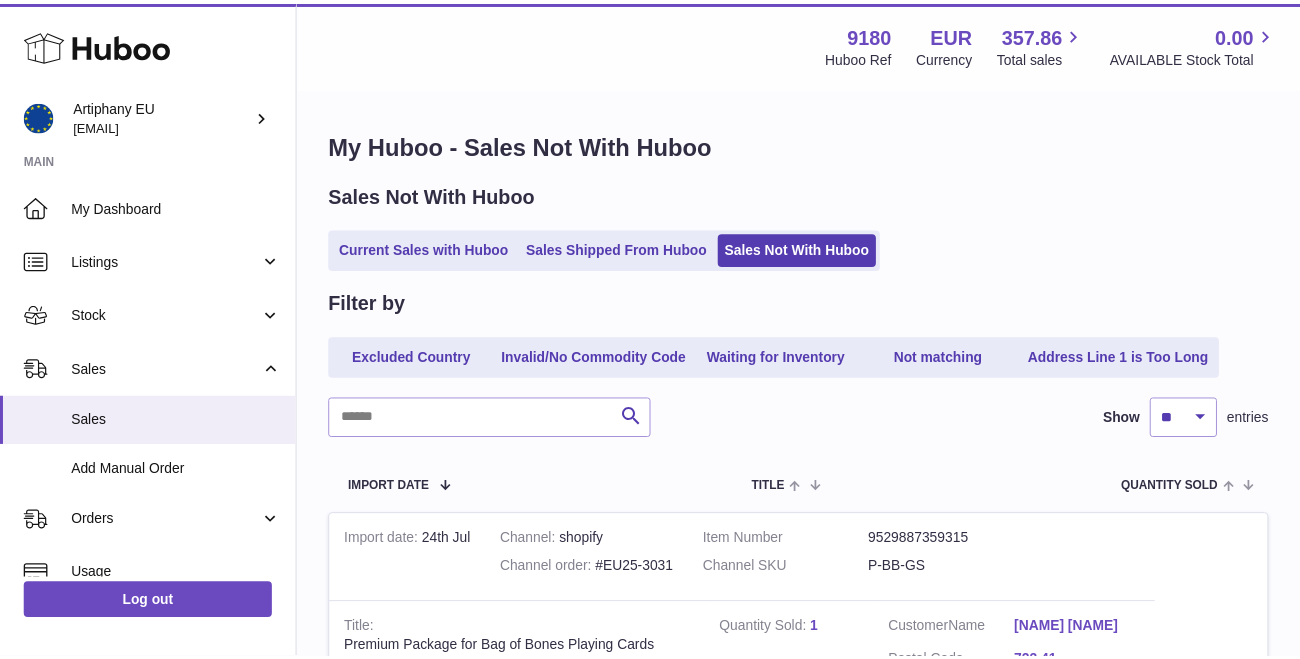 scroll, scrollTop: 0, scrollLeft: 0, axis: both 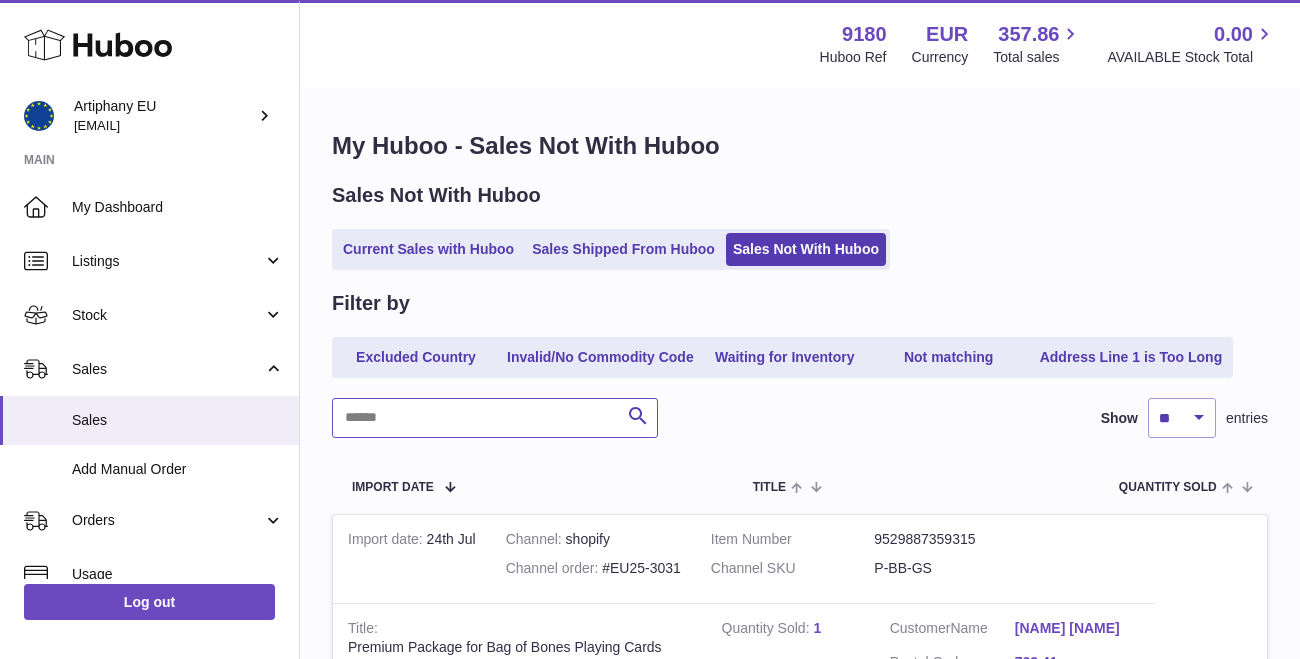 click at bounding box center [495, 418] 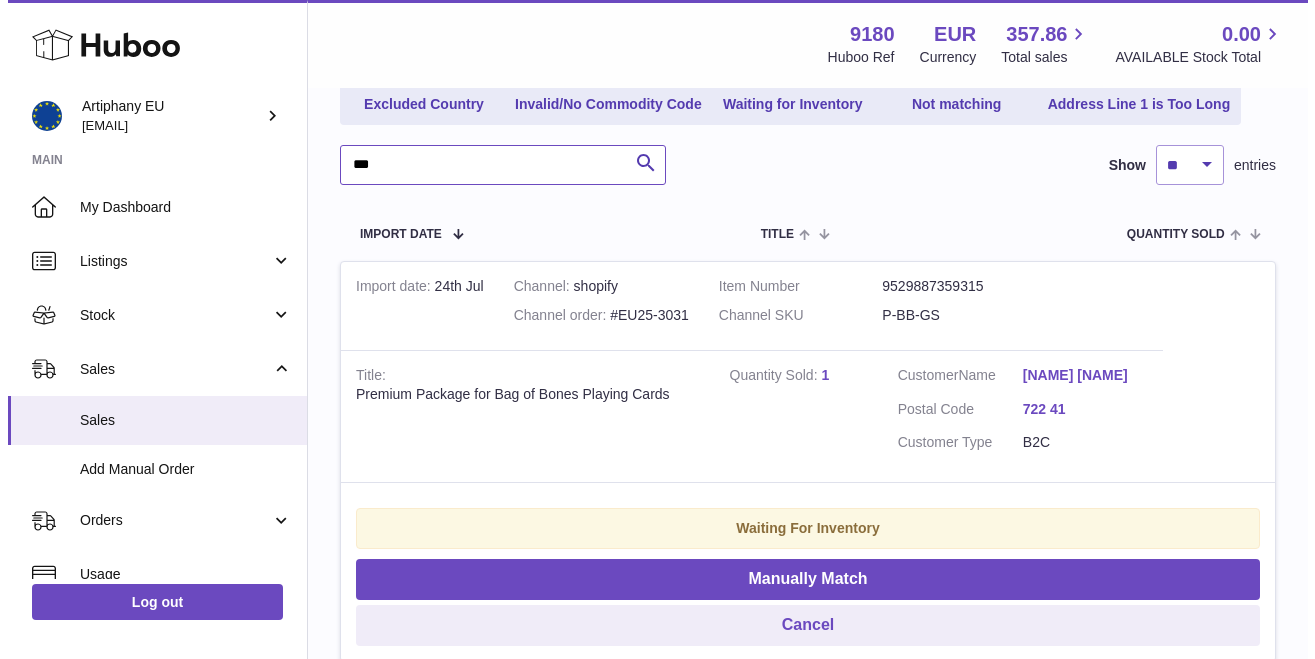 scroll, scrollTop: 292, scrollLeft: 0, axis: vertical 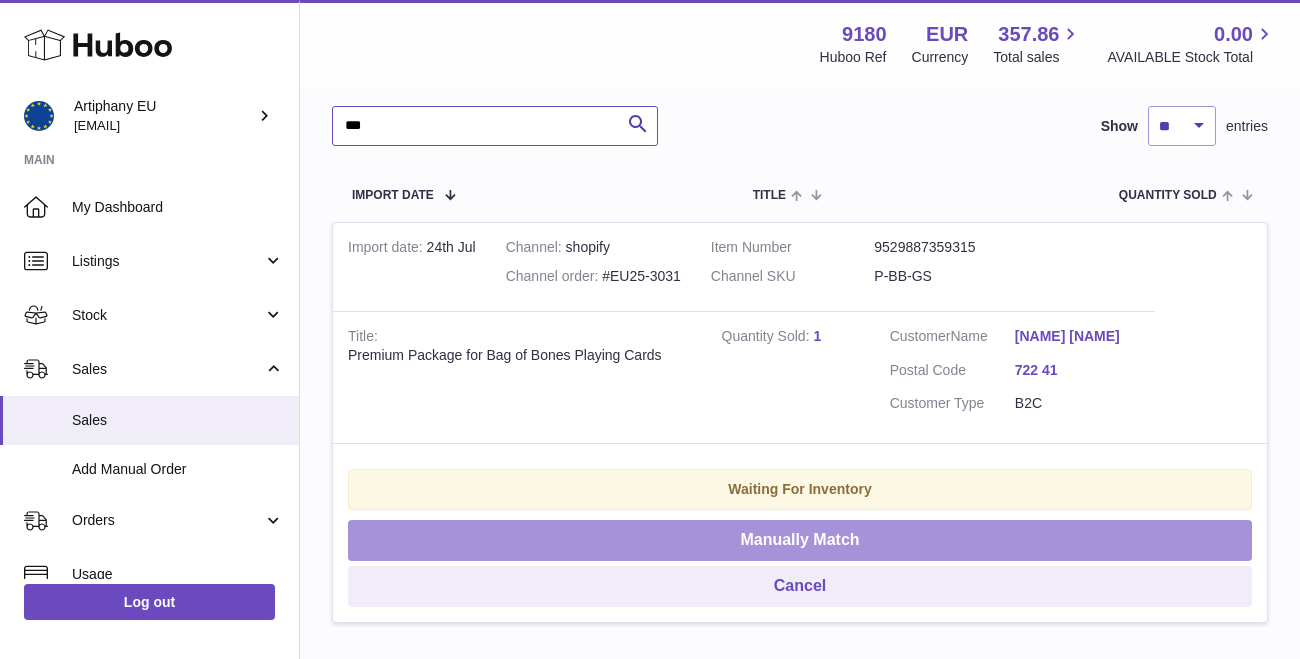 type on "***" 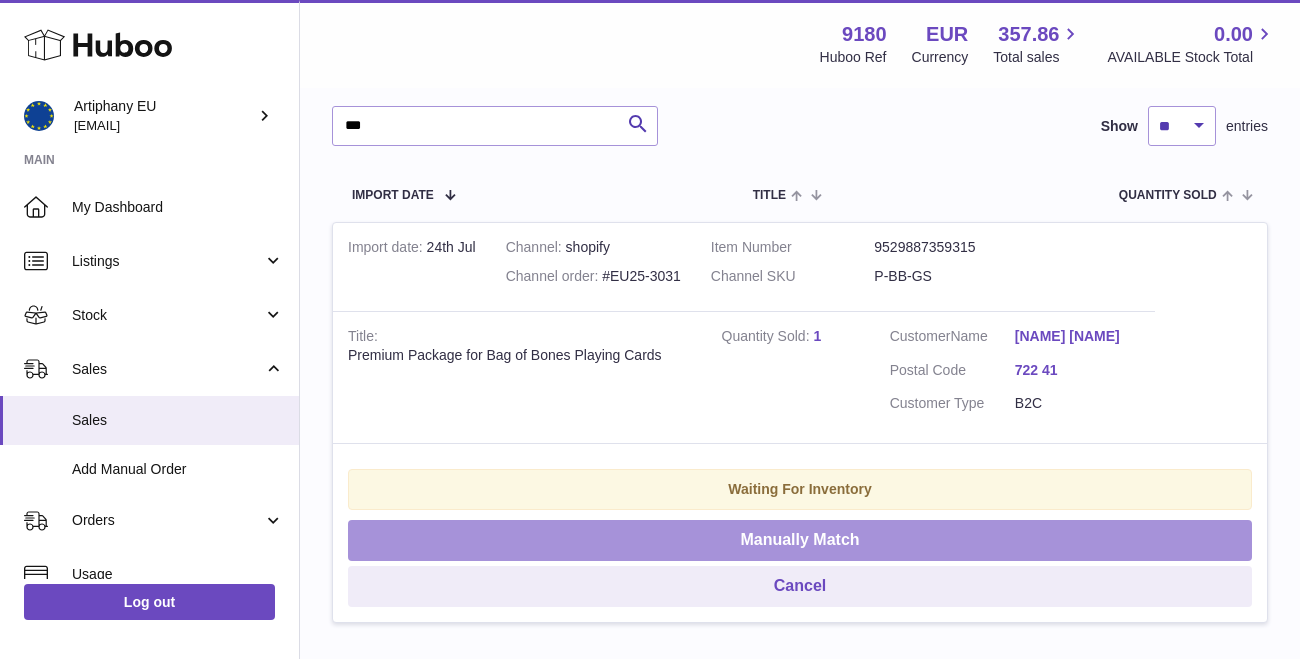 click on "Manually Match" at bounding box center [800, 540] 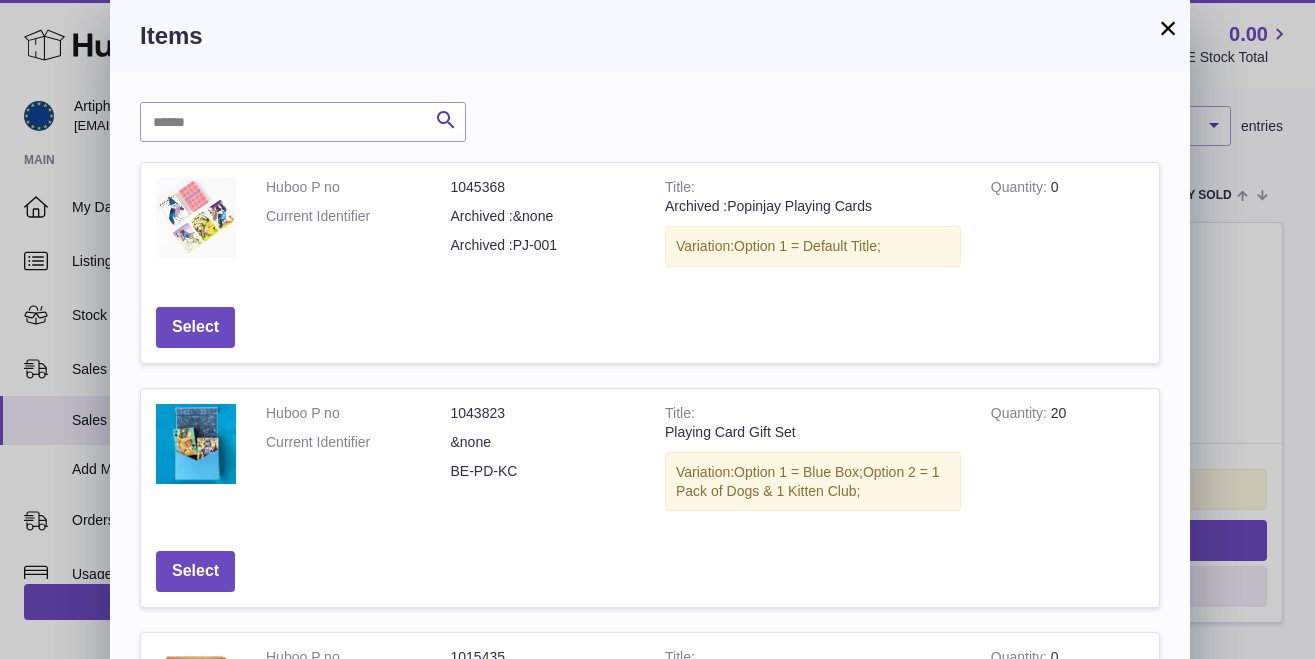 click on "Search     Huboo P no   Title   Quantity   Action     Huboo P no   1045368   Current Identifier   Archived :&none       Archived :PJ-001   Title   Archived :Popinjay Playing Cards
Variation:
Option 1 = Default Title;
Quantity
0
Select
Huboo P no   1043823   Current Identifier   &none       BE-PD-KC   Title   Playing Card Gift Set
Variation:
Option 1 = Blue Box;
Option 2 = 1 Pack of Dogs & 1 Kitten Club;
Quantity
20
Select
Huboo P no   1015435   Current Identifier   Archived :&none       Archived :CS-108   Title       Quantity     Huboo P no" at bounding box center (650, 772) 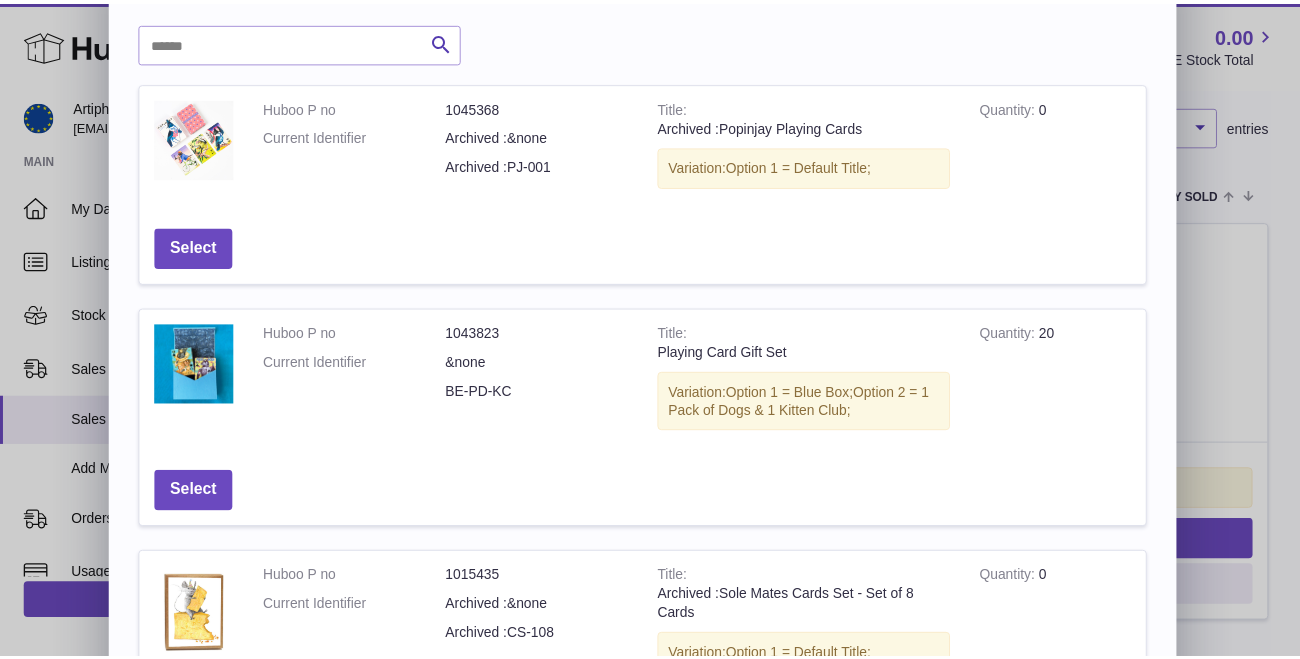 scroll, scrollTop: 0, scrollLeft: 0, axis: both 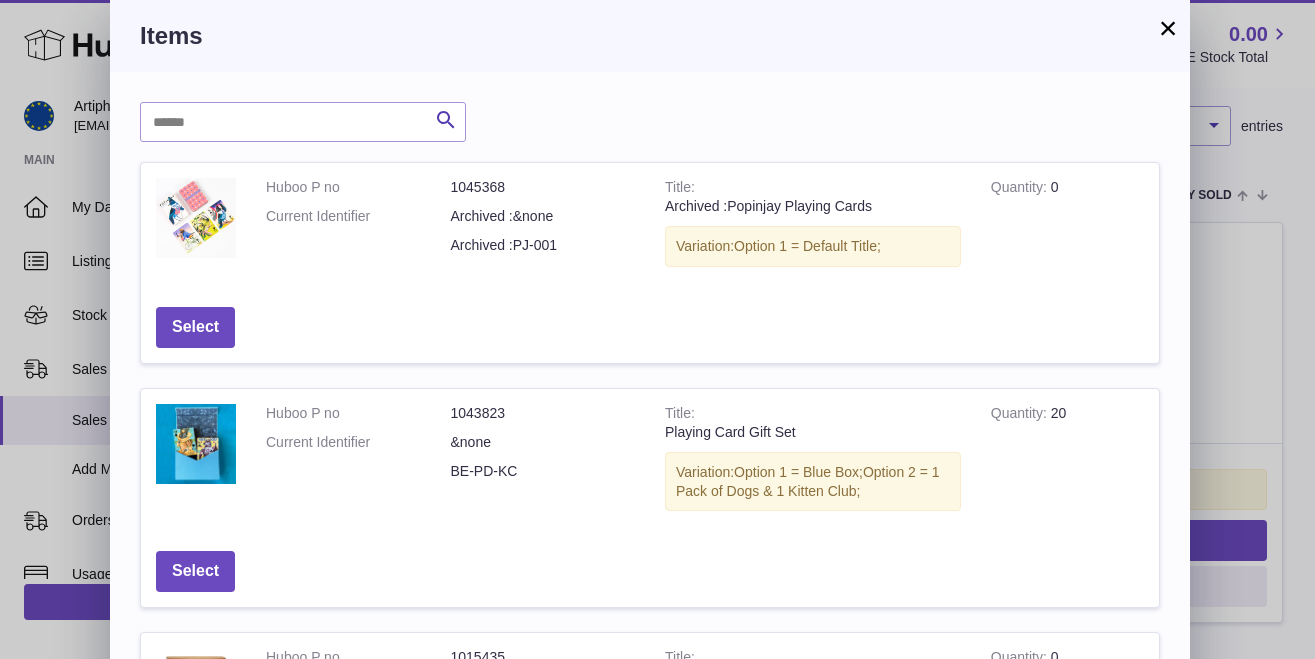click on "×" at bounding box center [1168, 28] 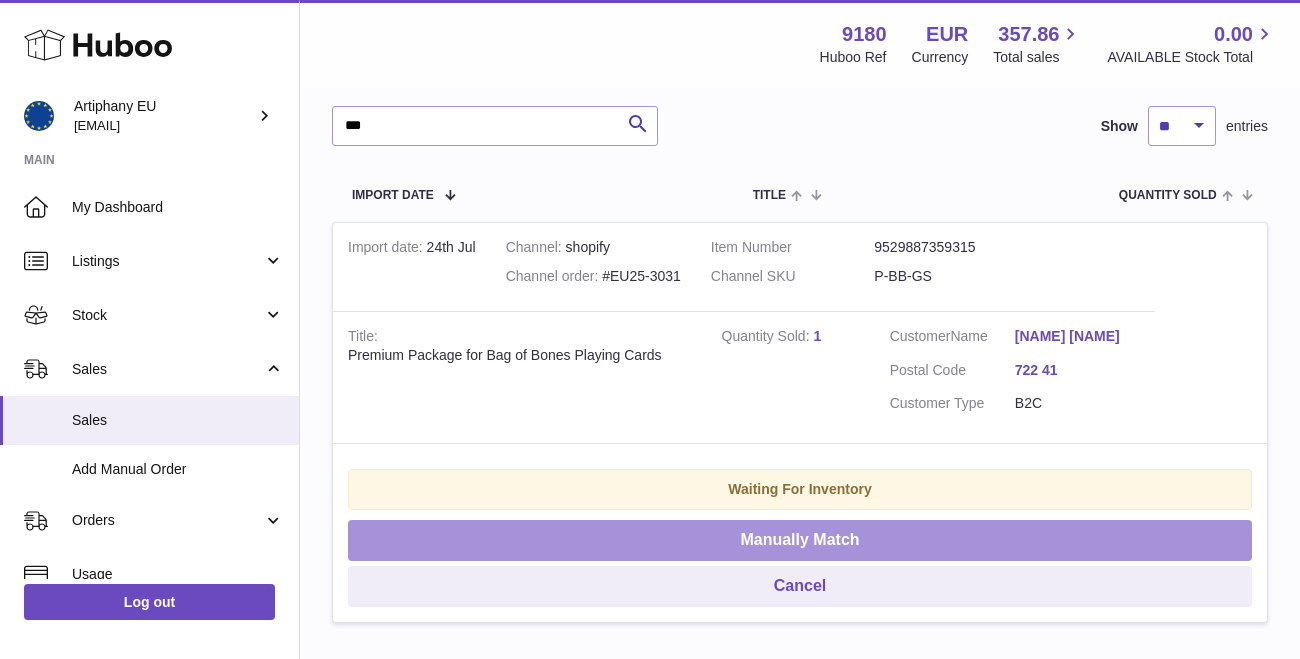click on "Manually Match" at bounding box center [800, 540] 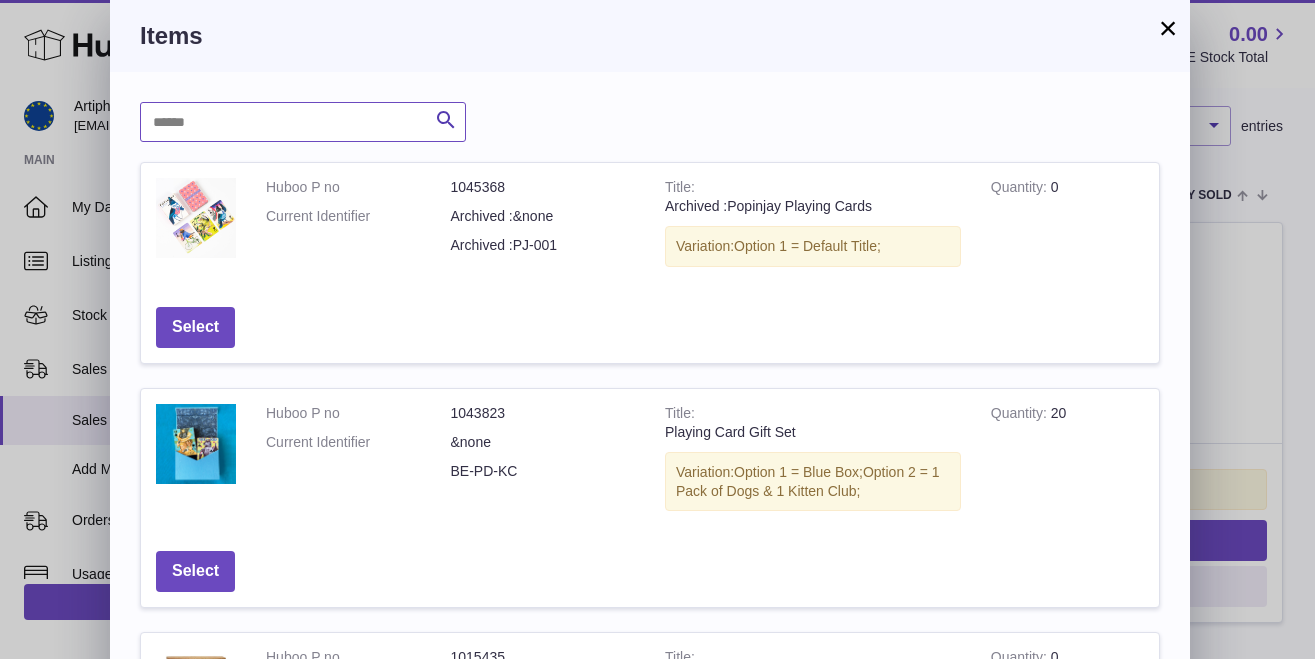 click at bounding box center (303, 122) 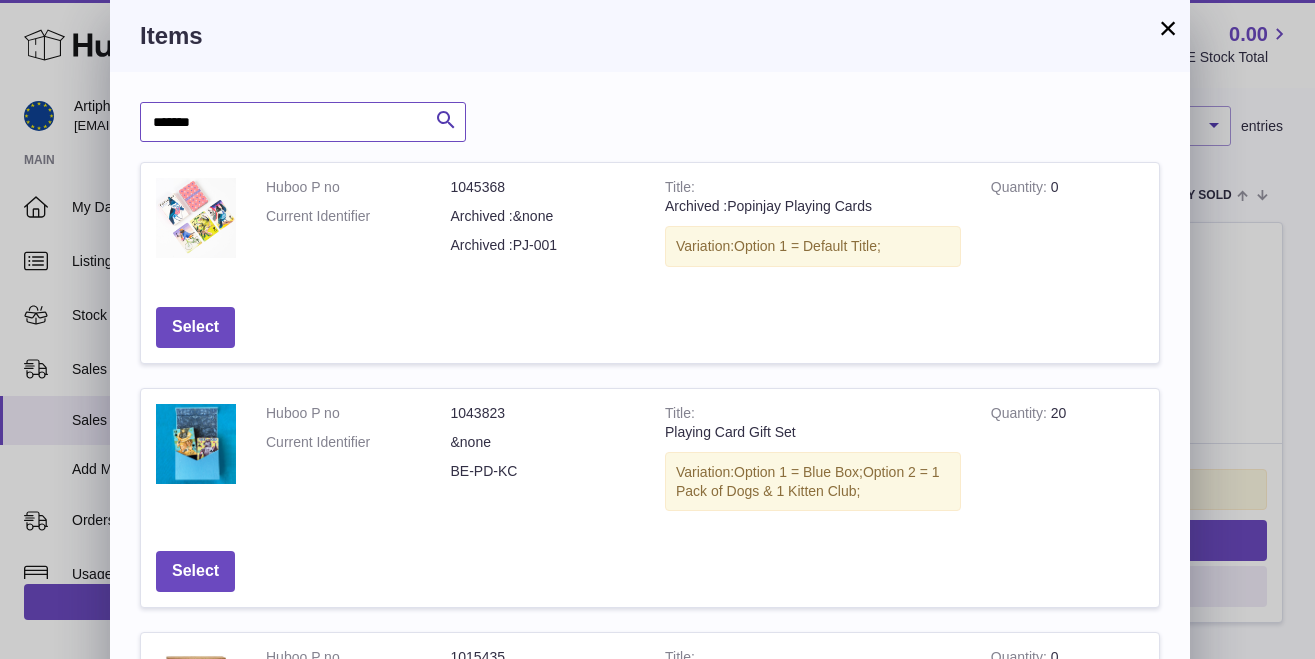 type on "*******" 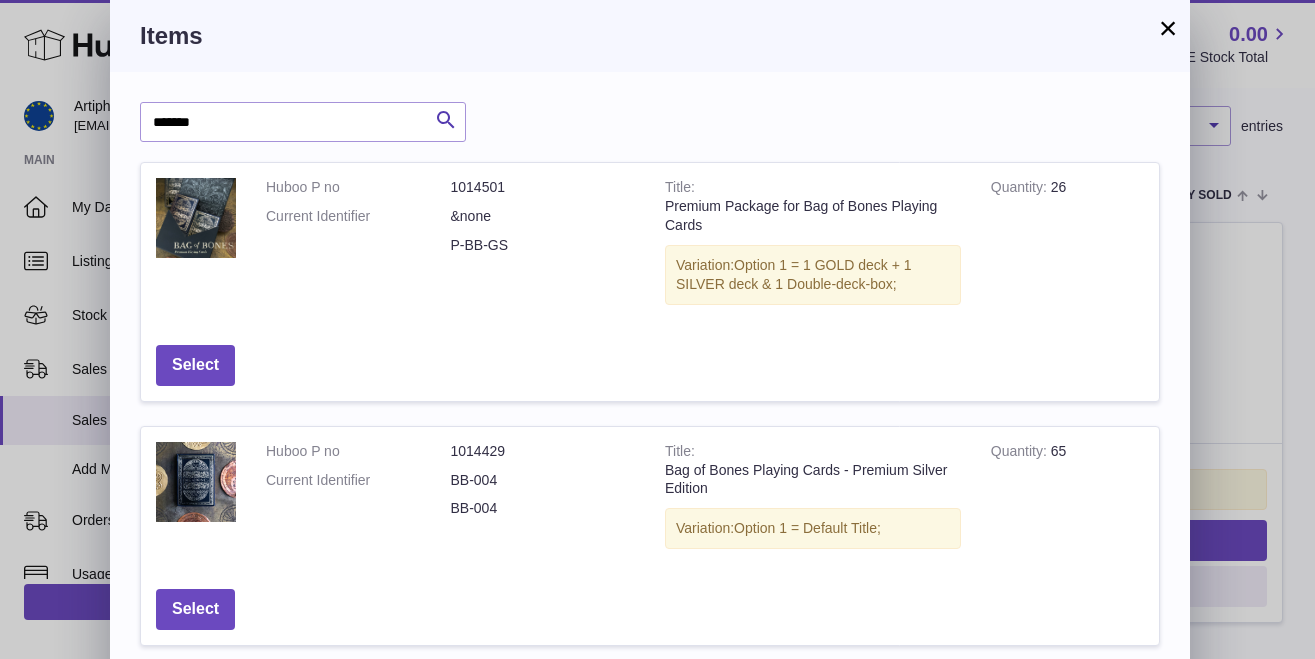 click on "*******     Search     Huboo P no   Title   Quantity   Action     Huboo P no   1014501   Current Identifier   &none       P-BB-GS   Title   Premium Package for Bag of Bones Playing Cards
Variation:
Option 1 = 1 GOLD deck + 1 SILVER deck & 1 Double-deck-box;
Quantity
26
Select
Huboo P no   1014429   Current Identifier   BB-004       BB-004   Title   Bag of Bones Playing Cards - Premium Silver Edition
Variation:
Option 1 = Default Title;
Quantity
65
Select
Huboo P no   1014428   Current Identifier   BB-003       BB-003   Title   Bag of Bones Playing Cards - Premium Gold Edition     Quantity       Close" at bounding box center (650, 538) 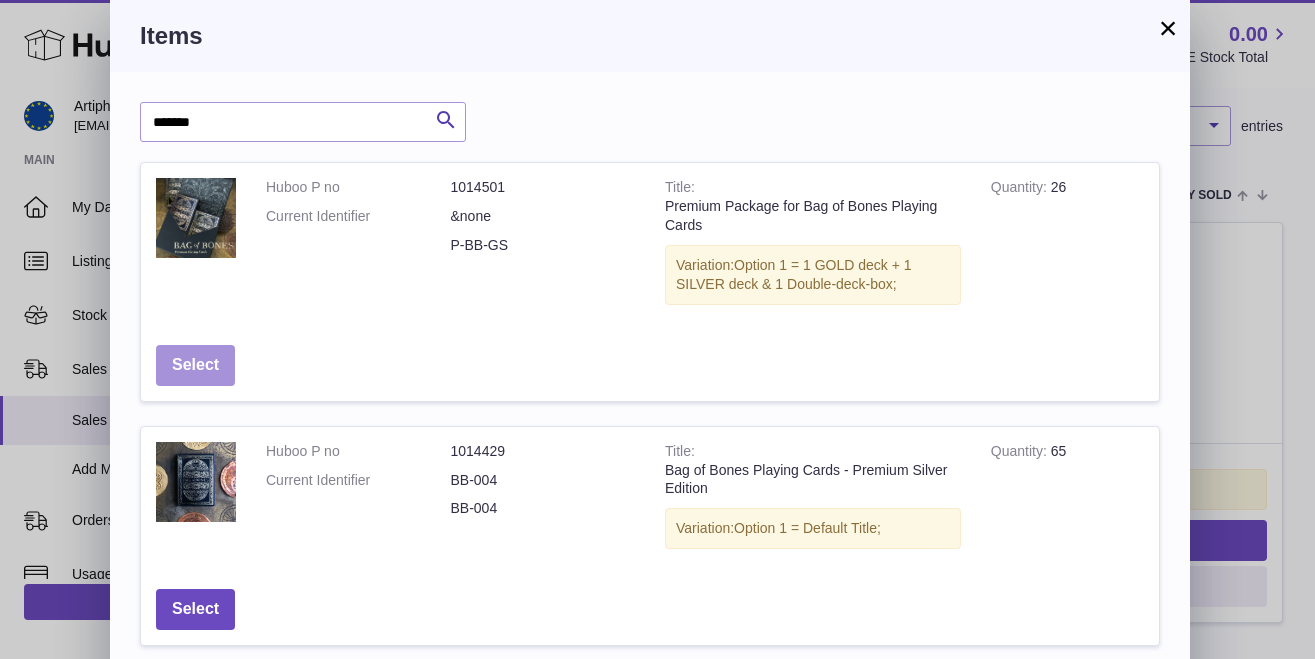 click on "Select" at bounding box center (195, 365) 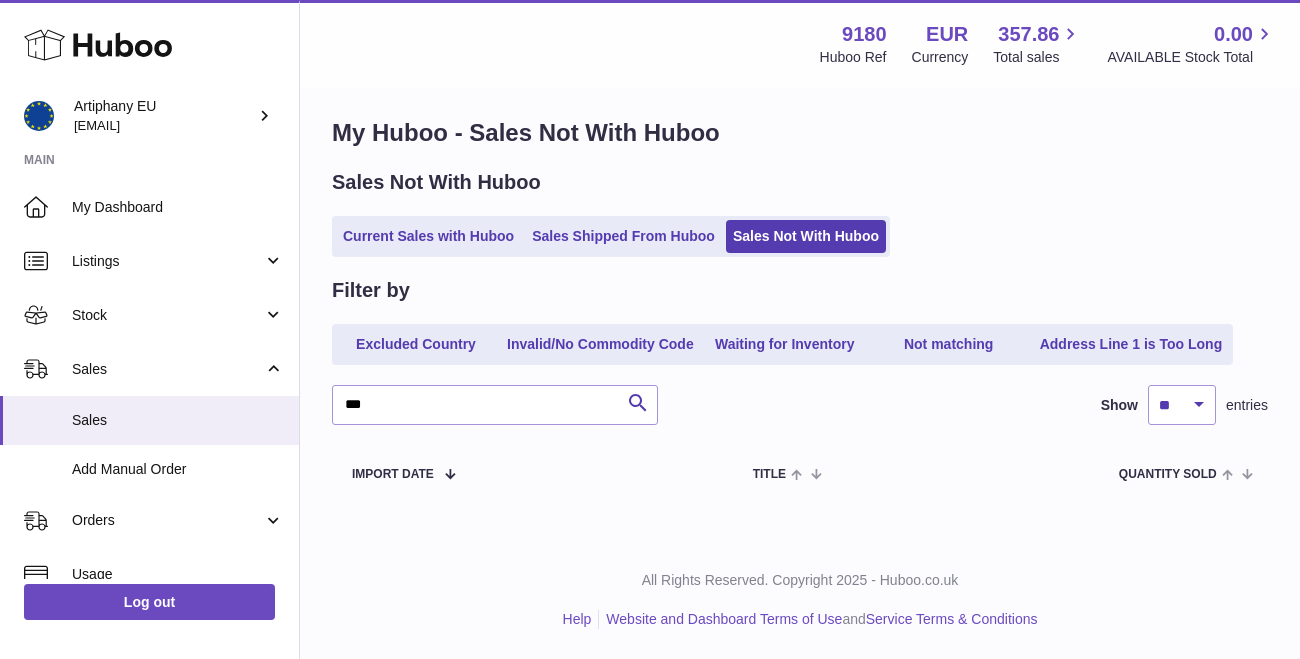 scroll, scrollTop: 8, scrollLeft: 0, axis: vertical 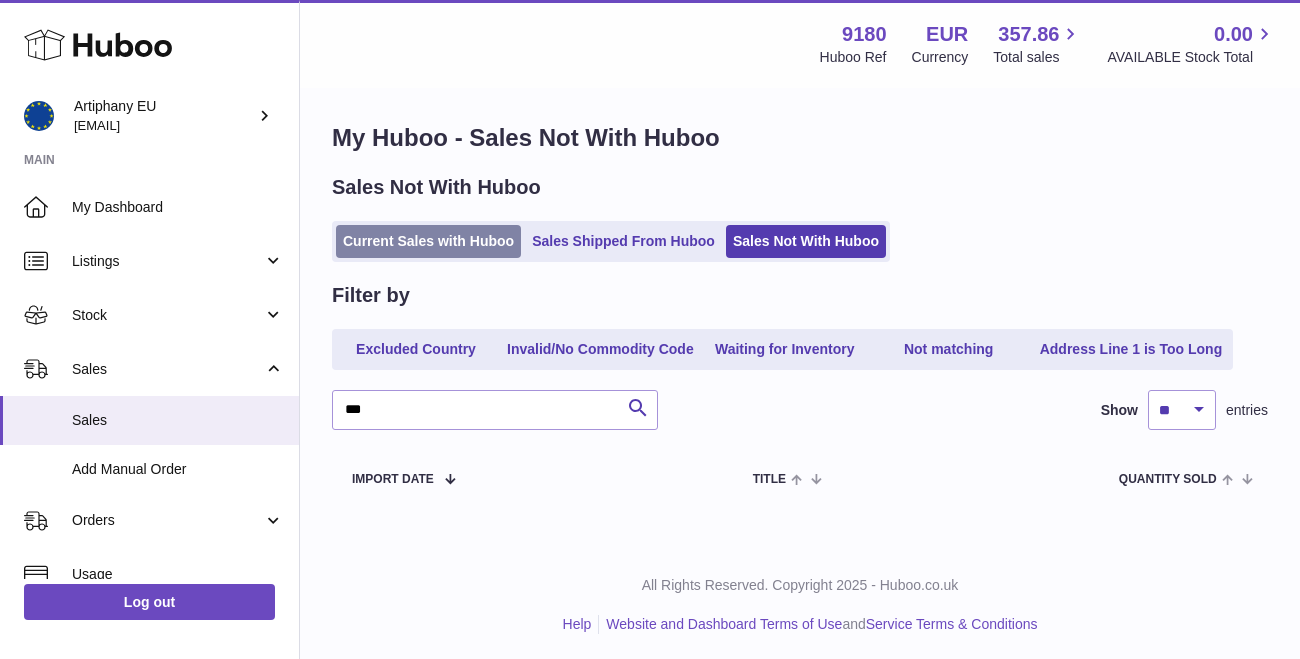 click on "Current Sales with Huboo" at bounding box center (428, 241) 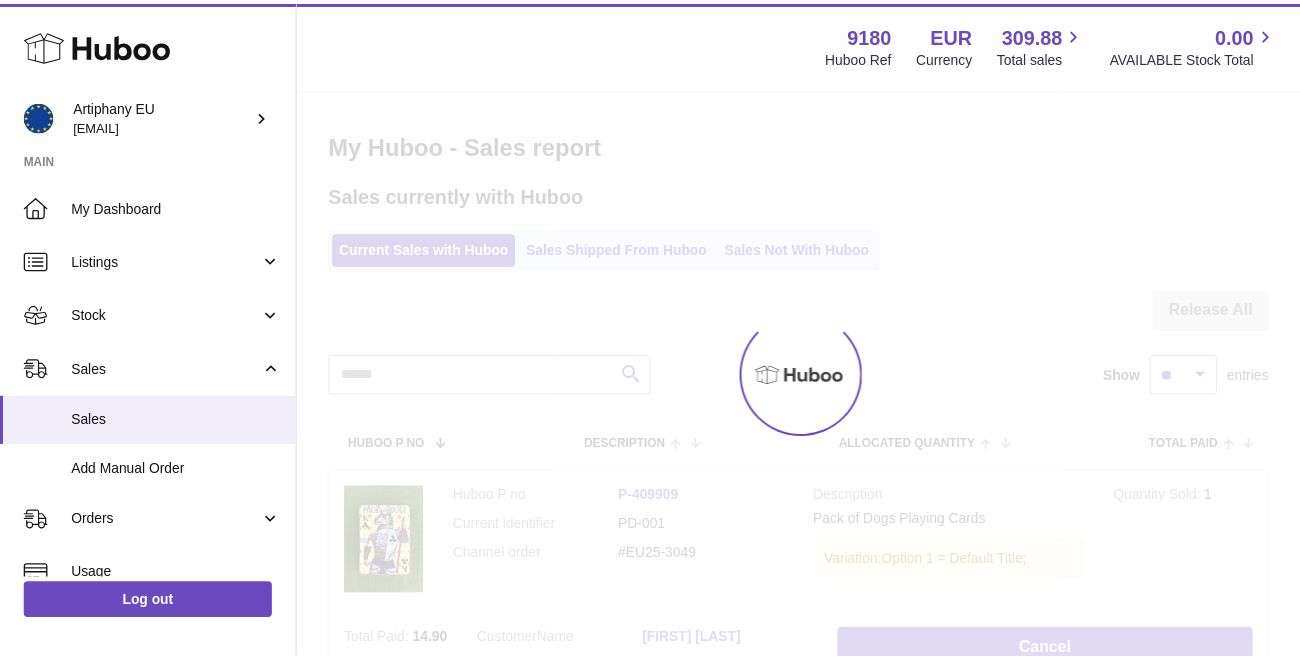 scroll, scrollTop: 0, scrollLeft: 0, axis: both 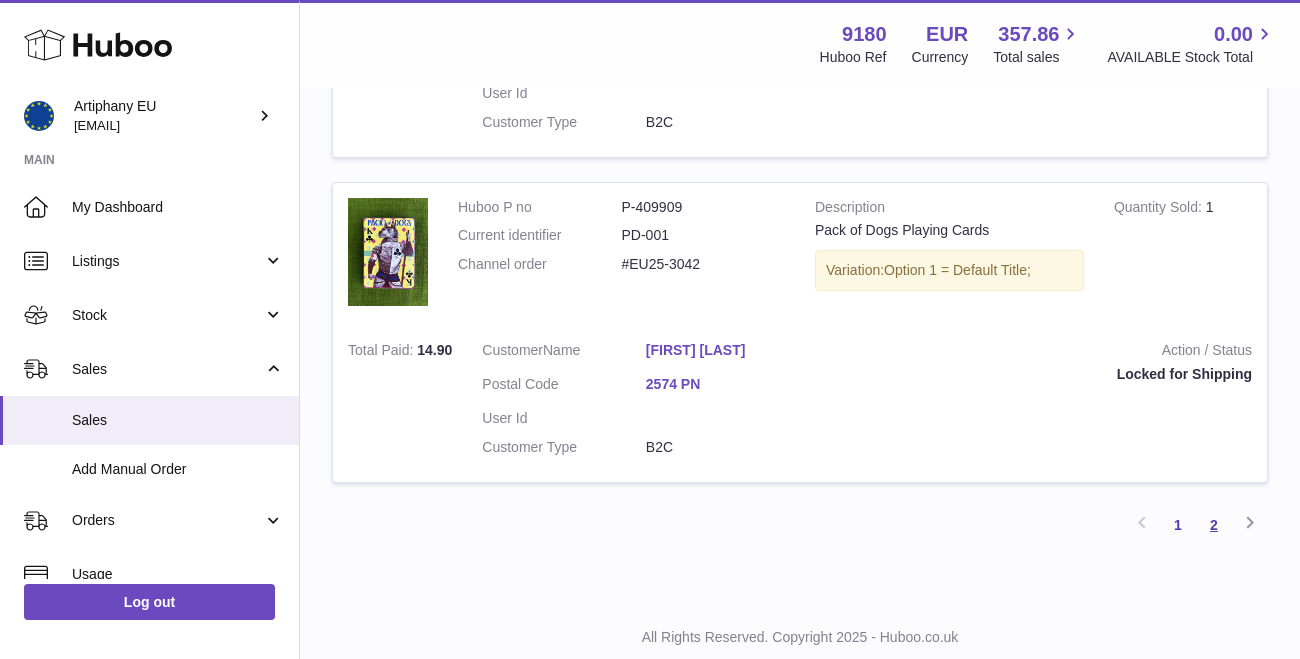 click on "2" at bounding box center (1214, 525) 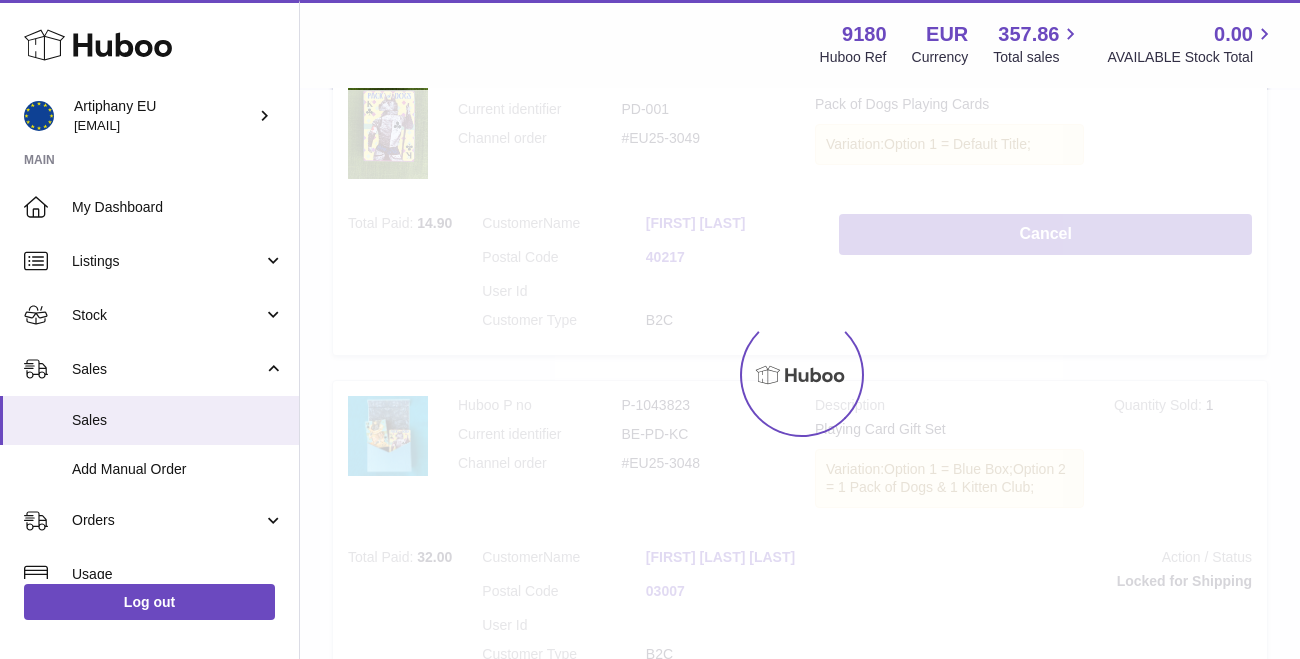 scroll, scrollTop: 90, scrollLeft: 0, axis: vertical 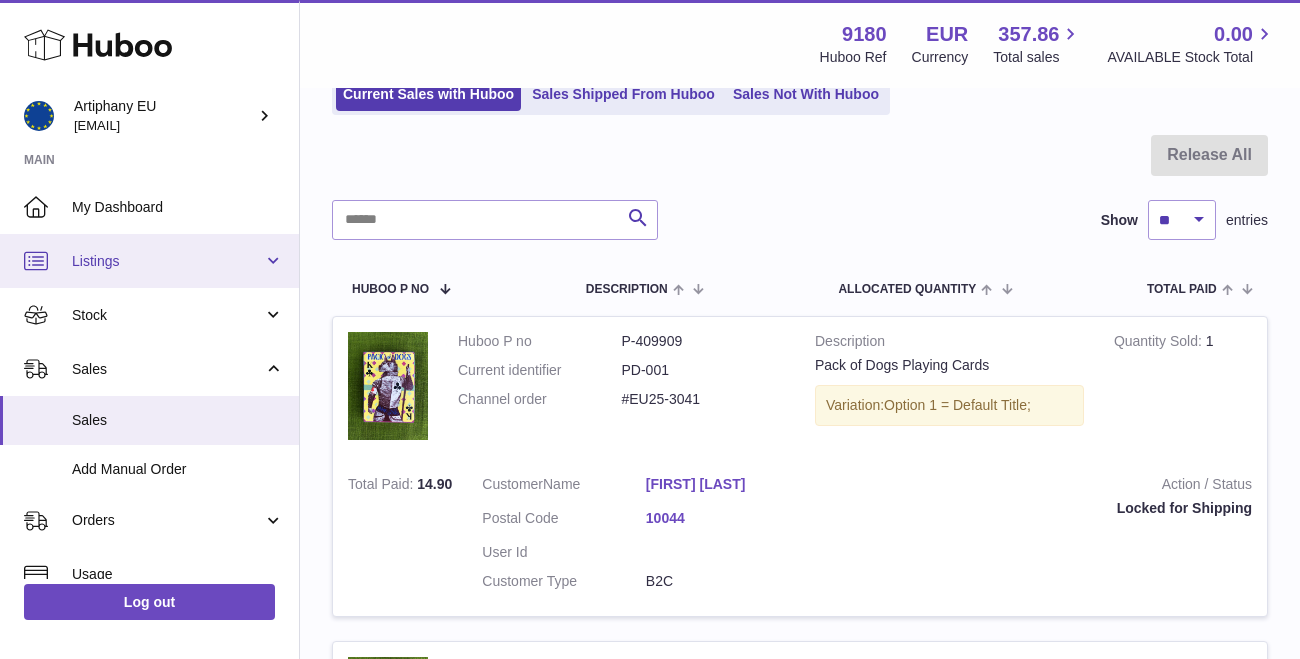 click on "Listings" at bounding box center [167, 261] 